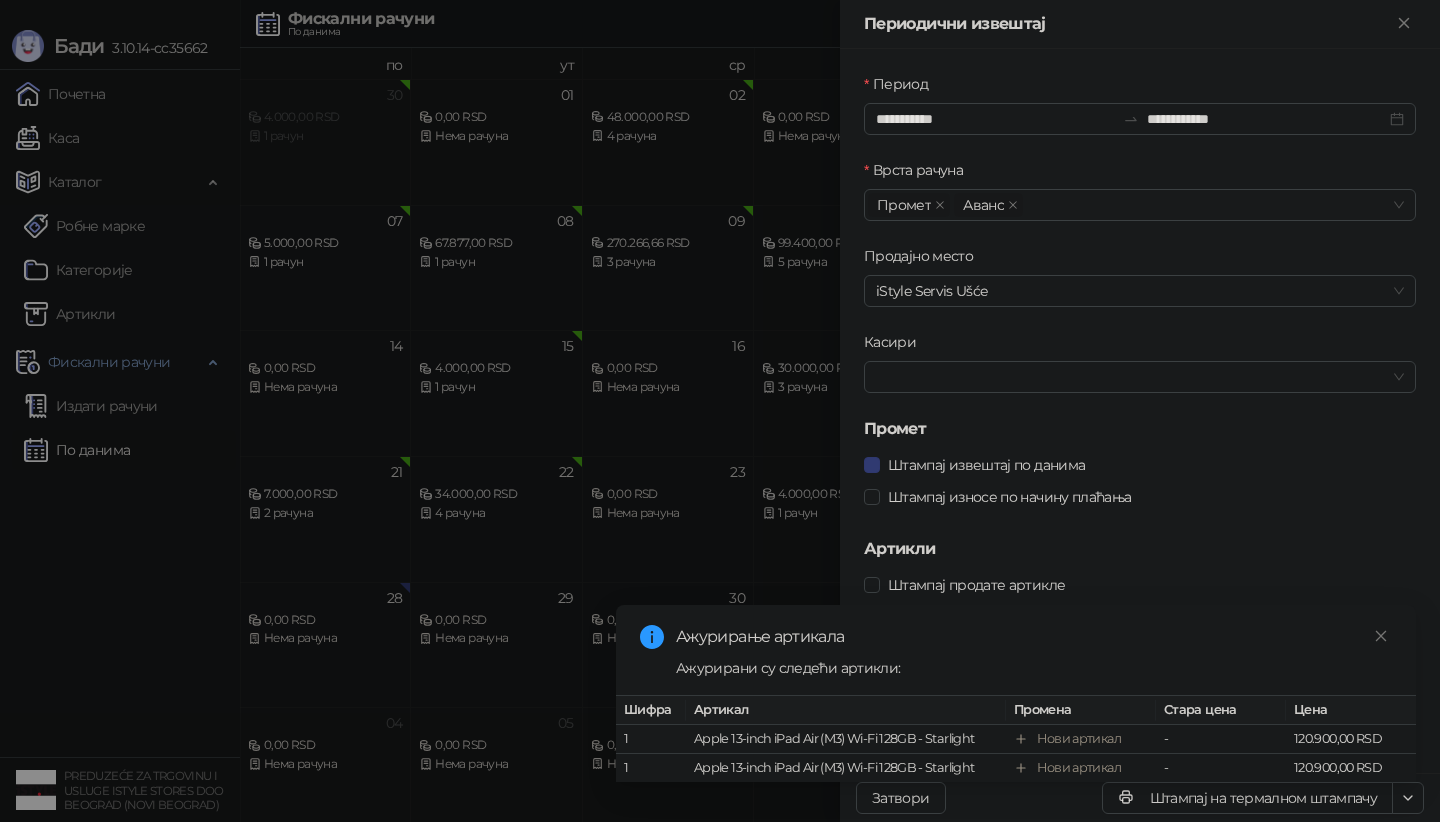 scroll, scrollTop: 0, scrollLeft: 0, axis: both 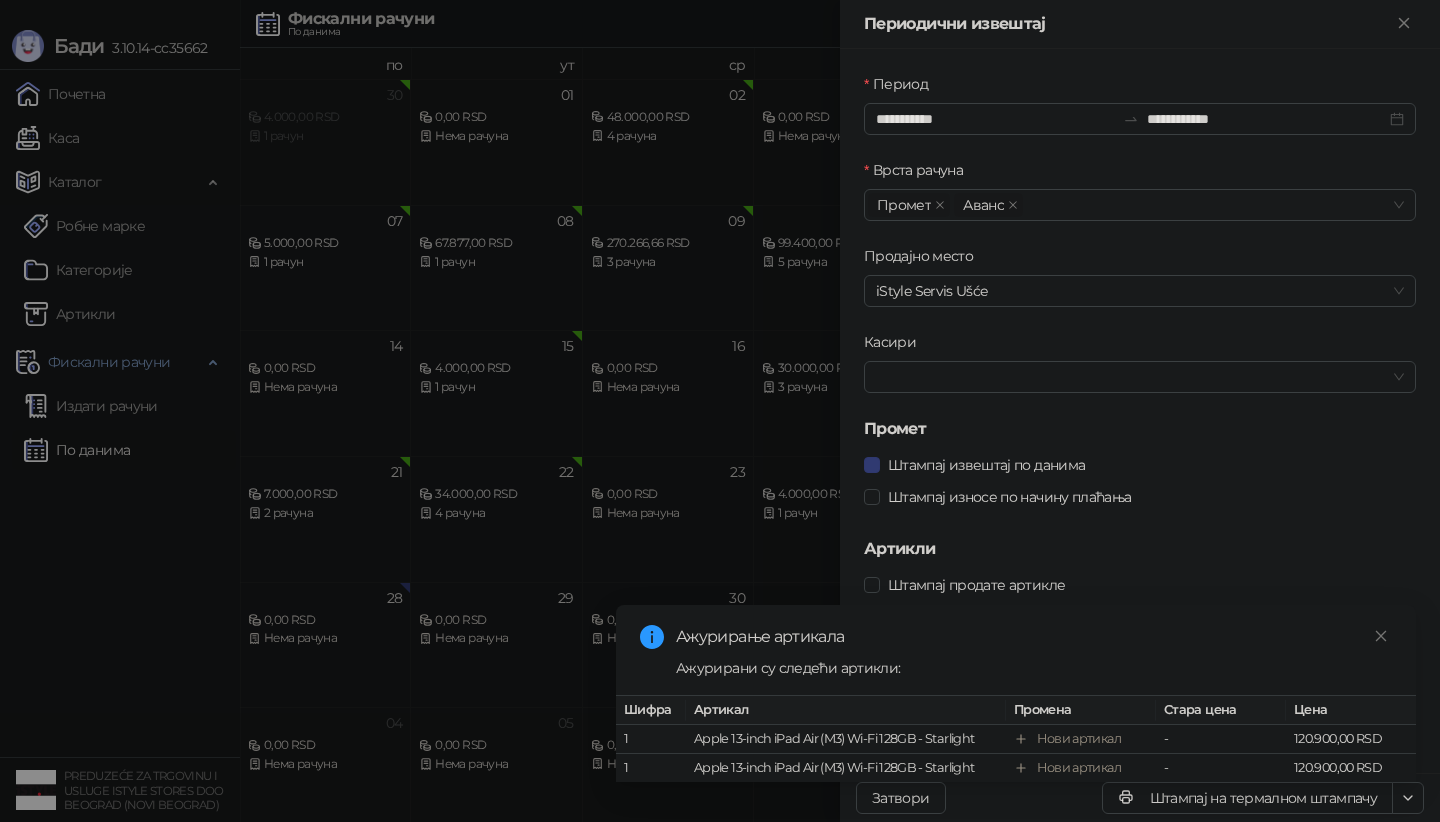 click at bounding box center (720, 411) 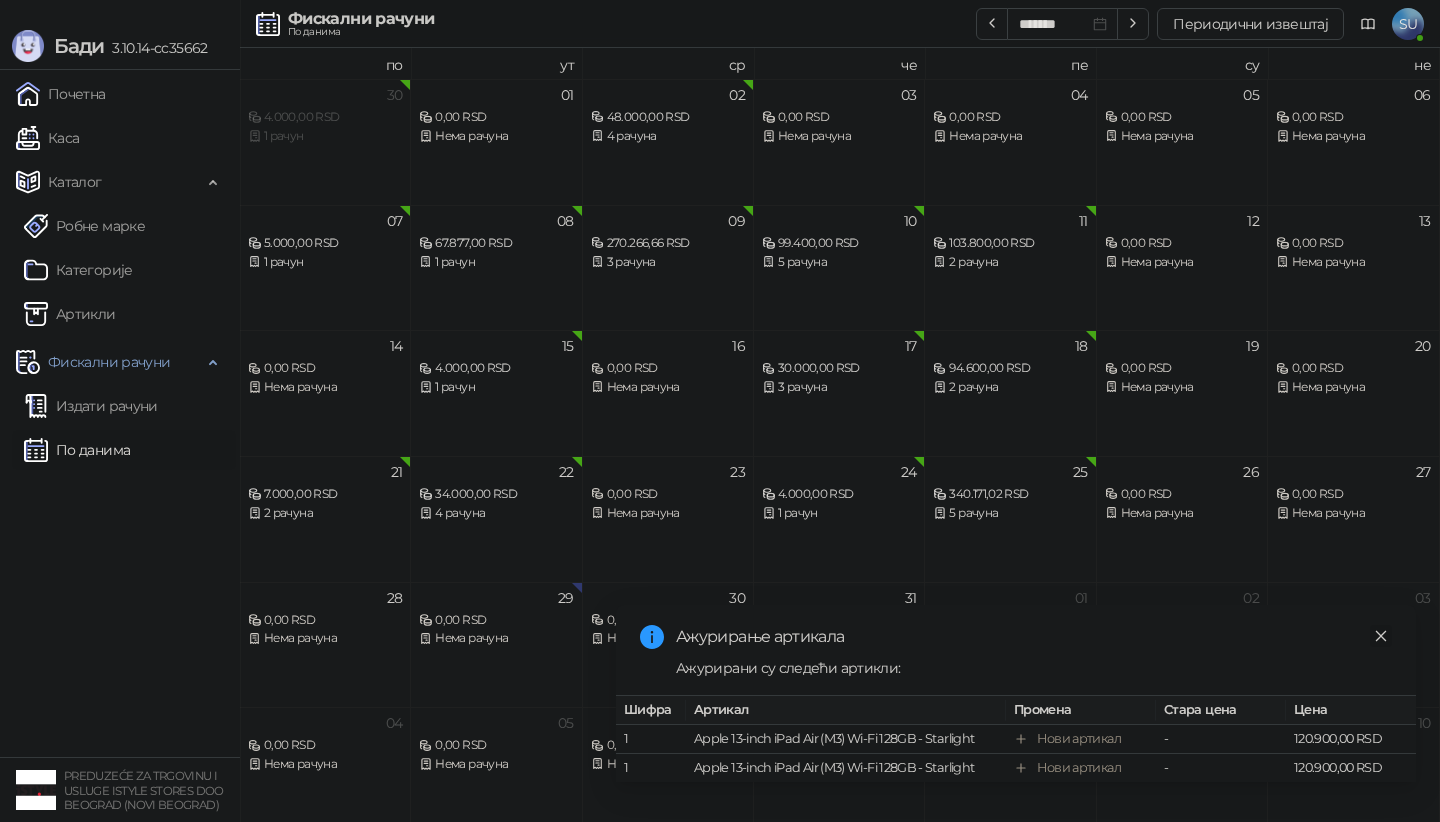 click 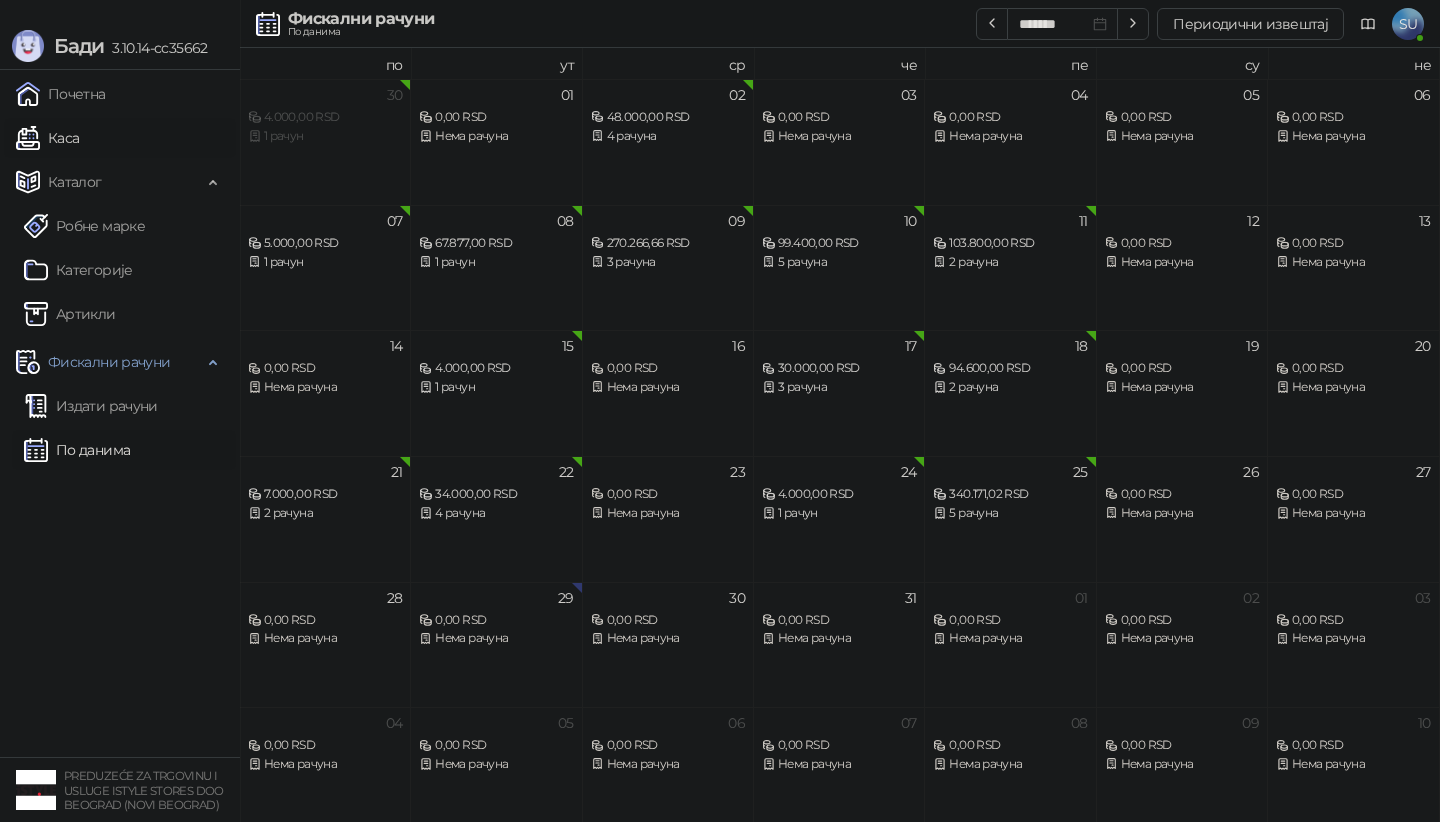 click on "Каса" at bounding box center (47, 138) 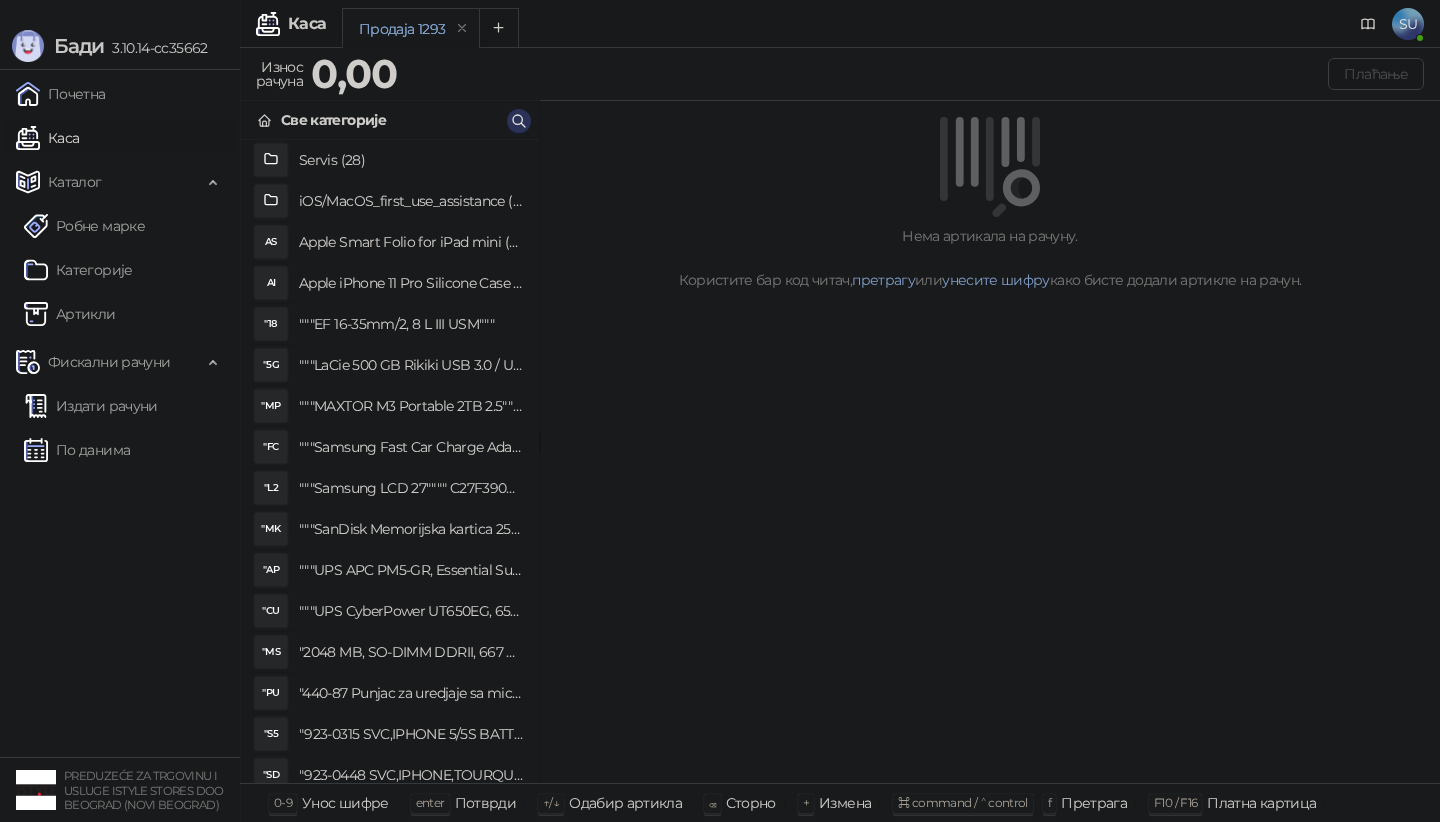 click 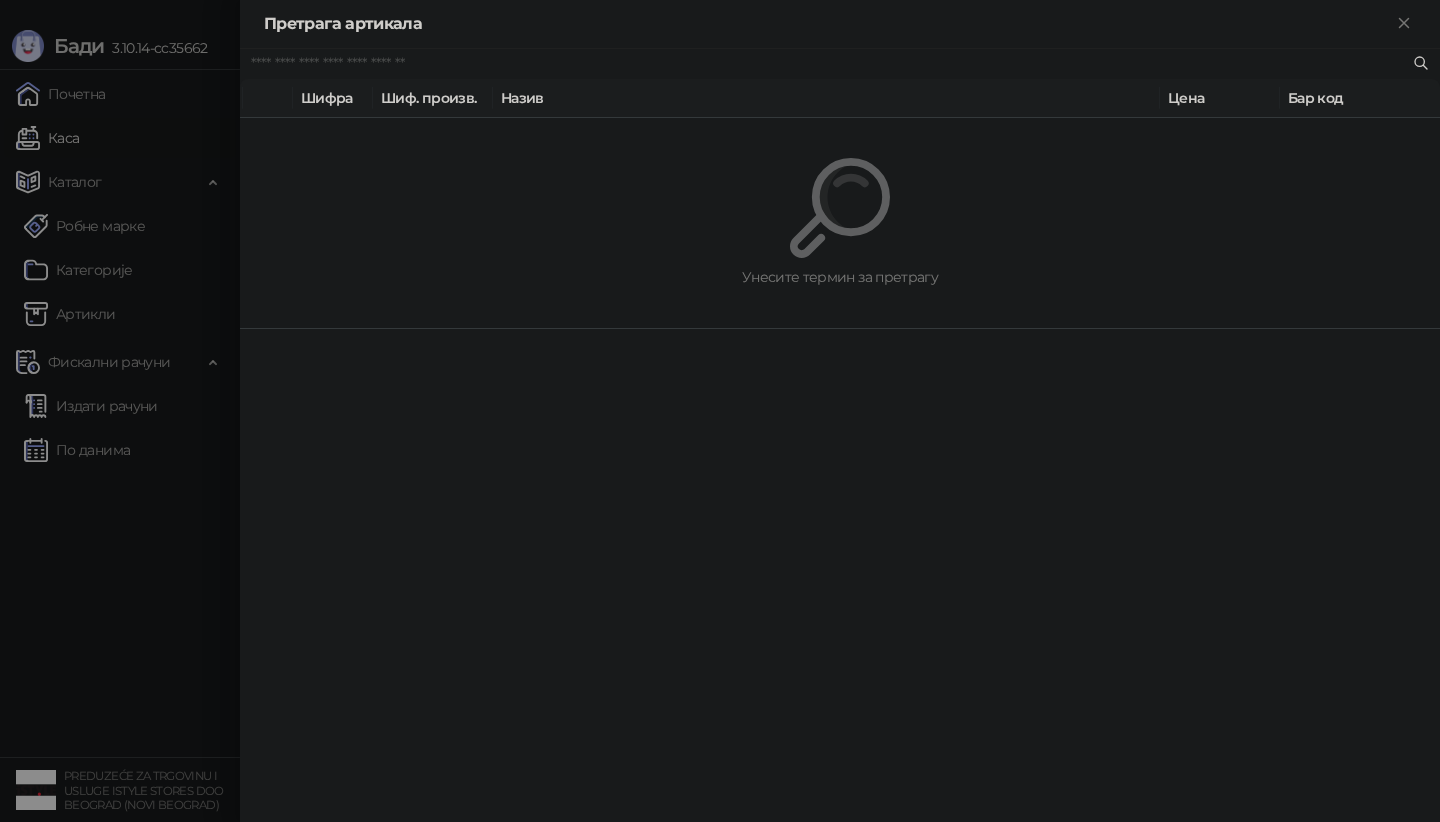 paste on "*********" 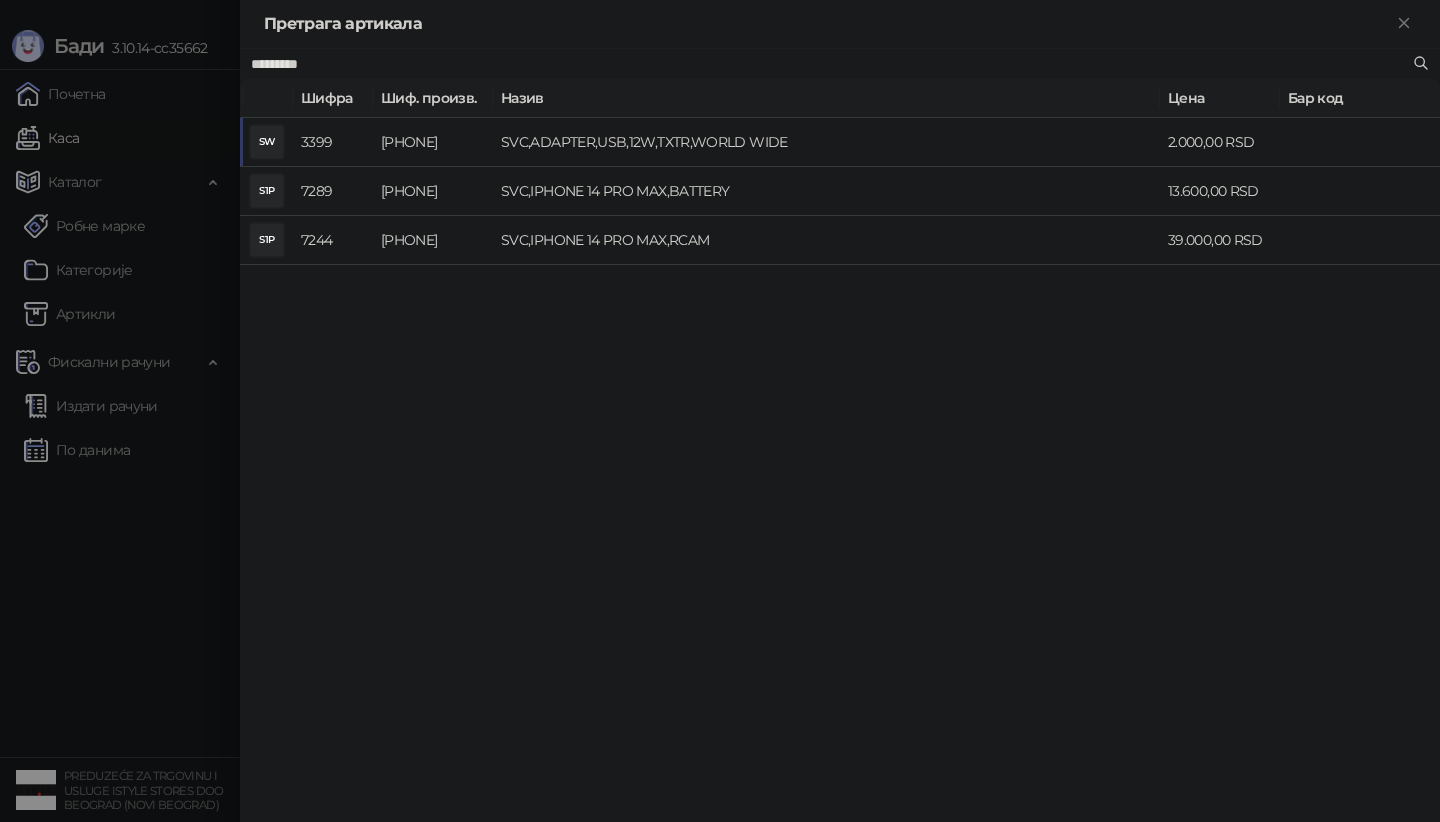 type on "*********" 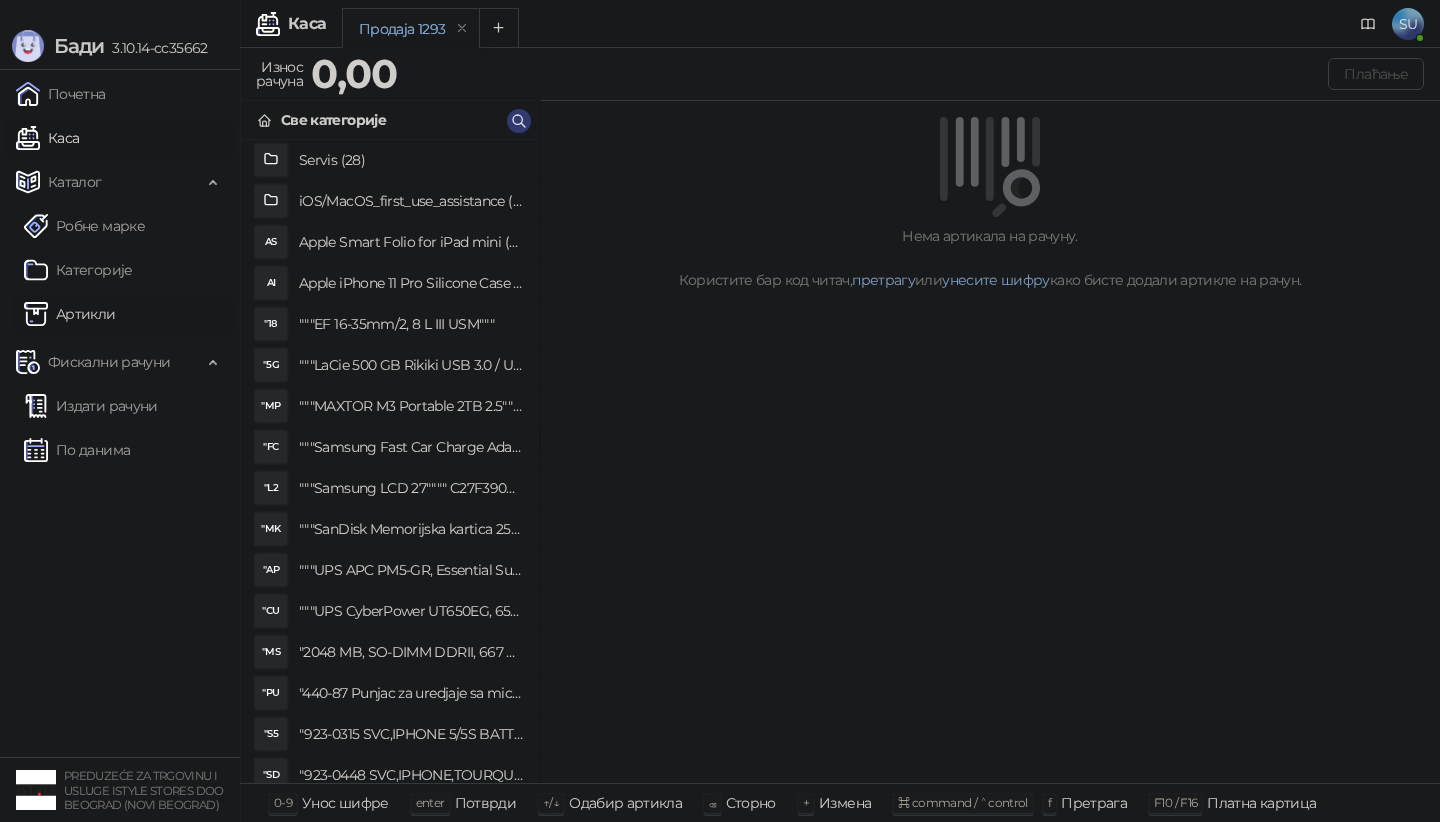 click on "Артикли" at bounding box center [70, 314] 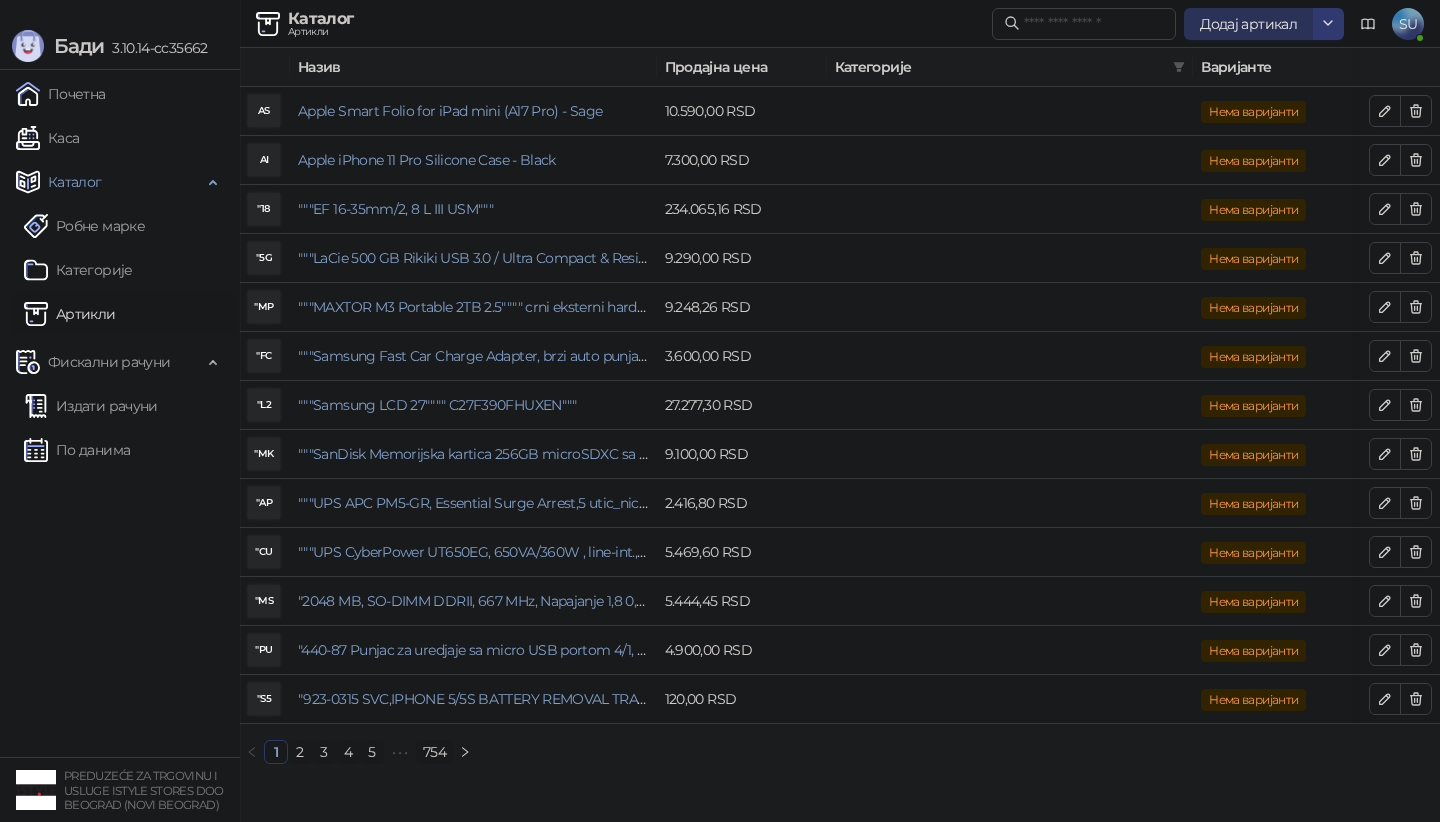 click on "Додај артикал" at bounding box center [1248, 24] 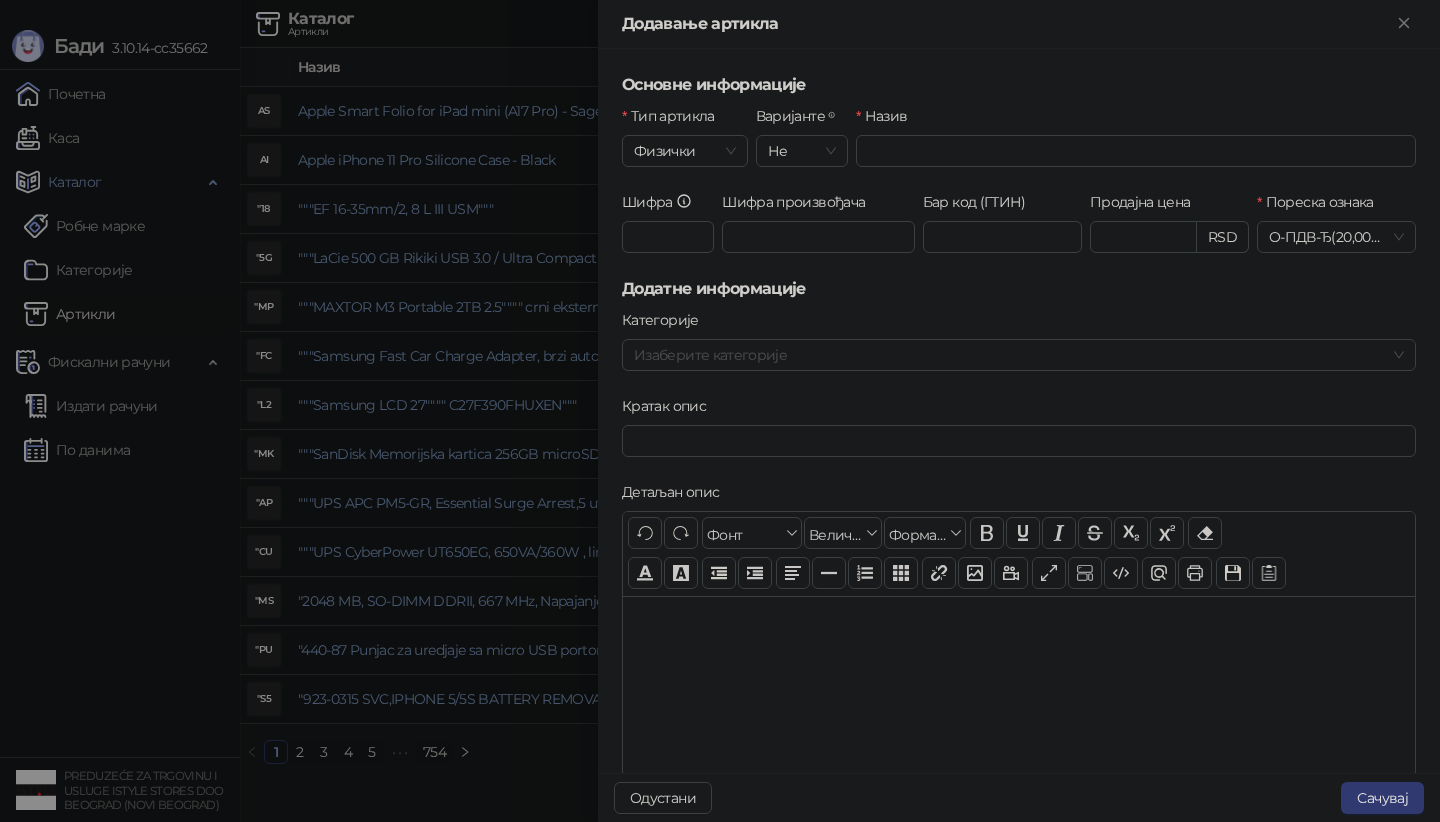click on "Шифра произвођача" at bounding box center [818, 206] 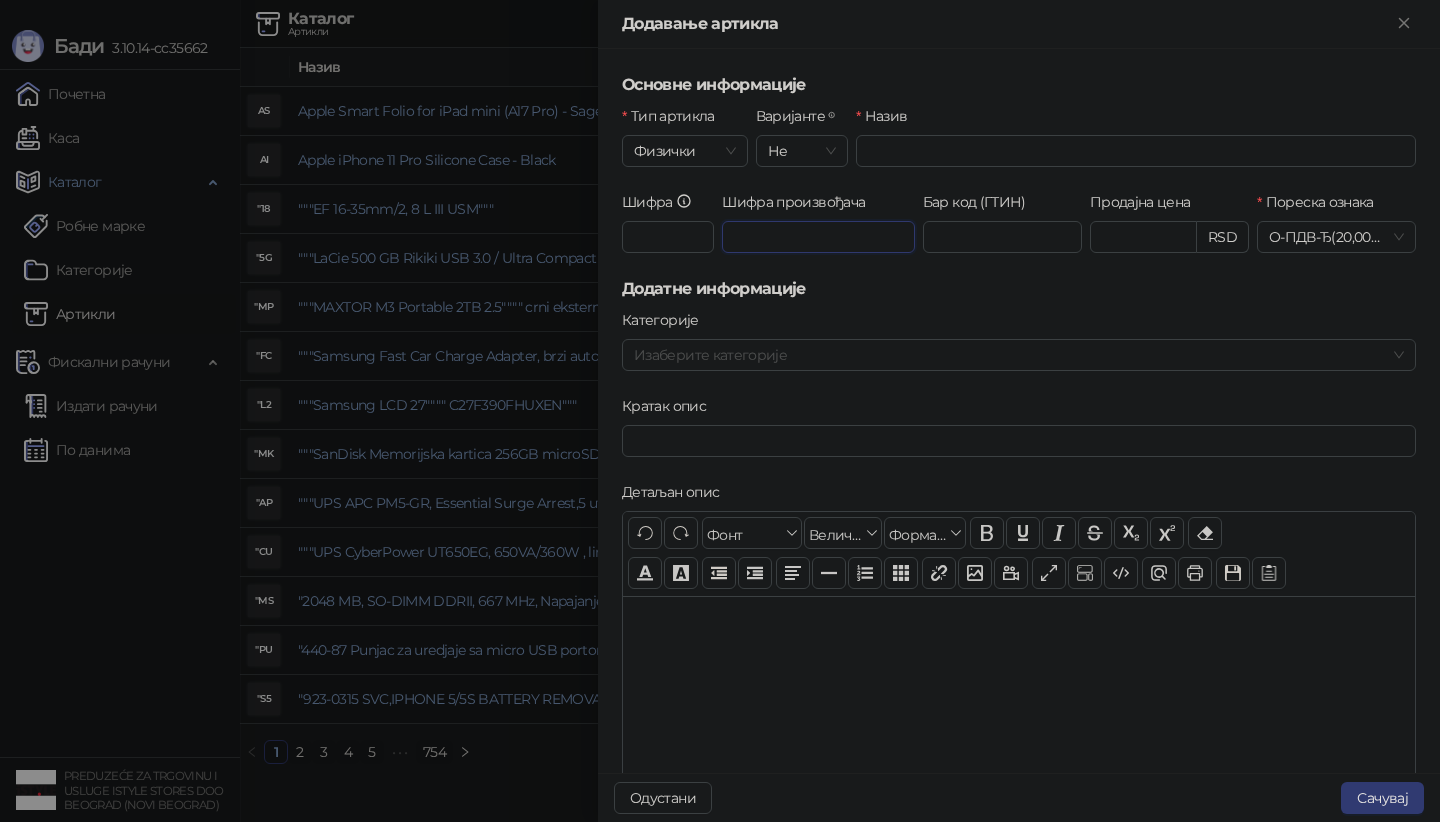 click on "Шифра произвођача" at bounding box center (818, 237) 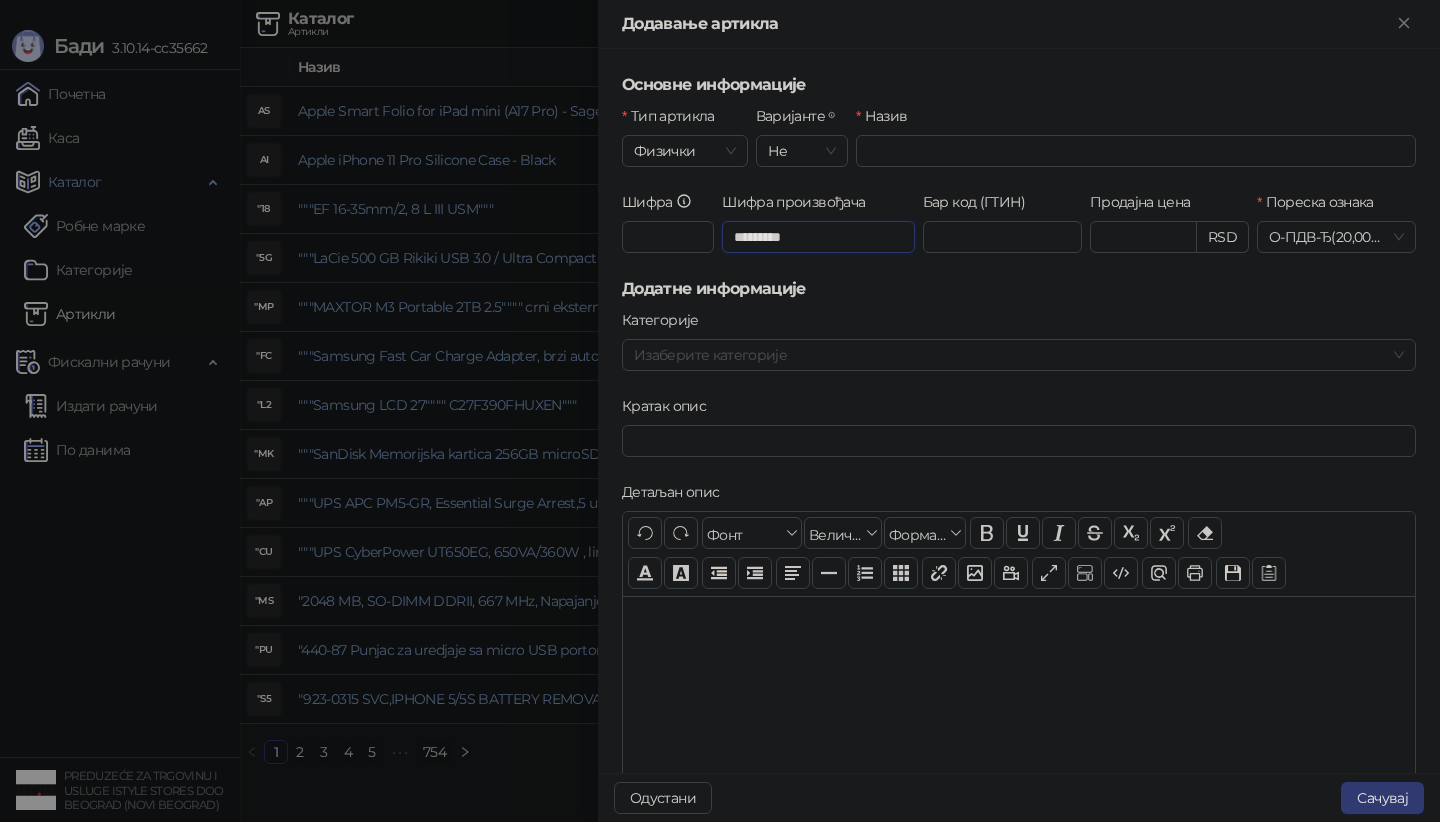 type on "*********" 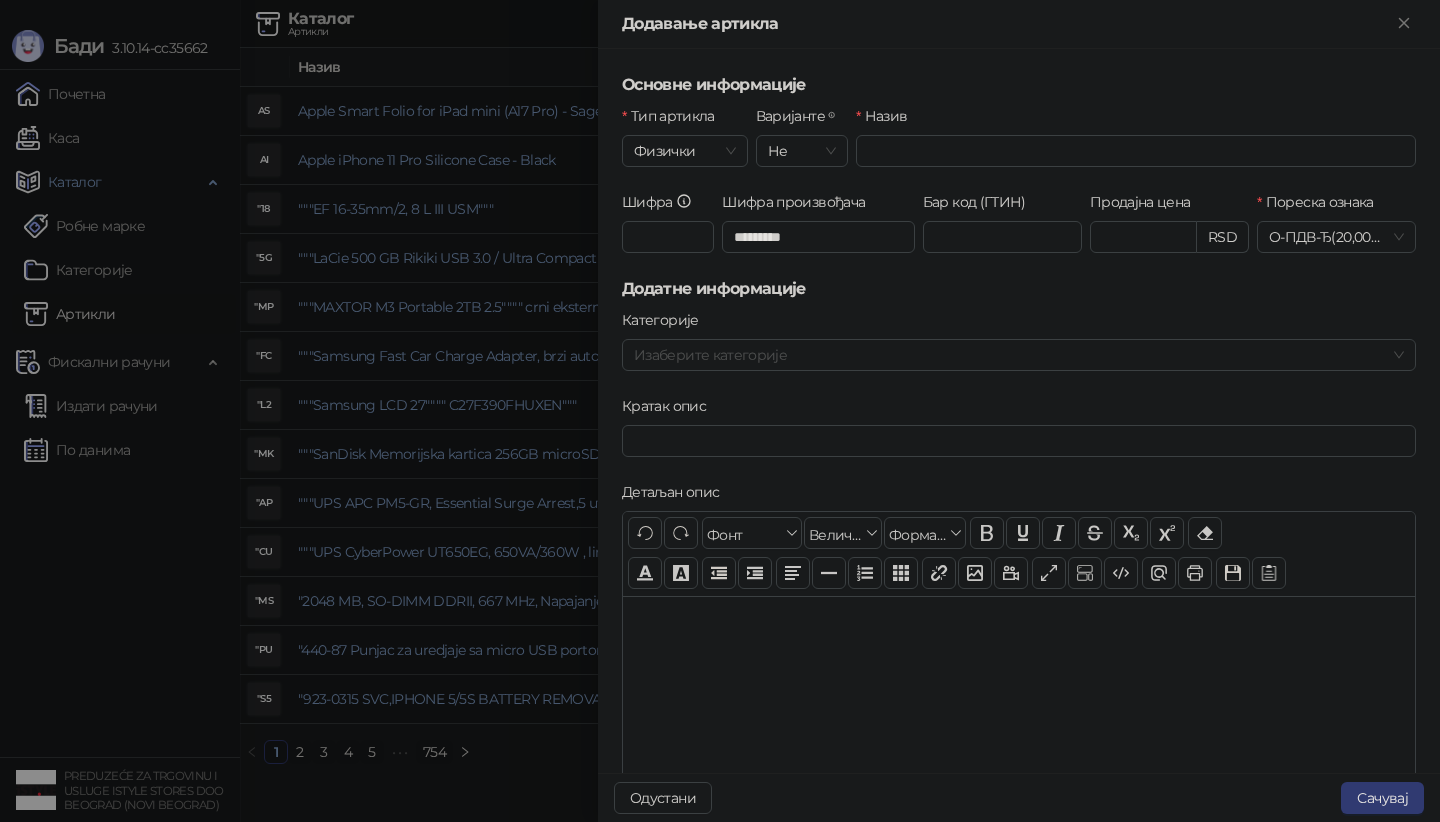 click on "Назив" at bounding box center [1136, 148] 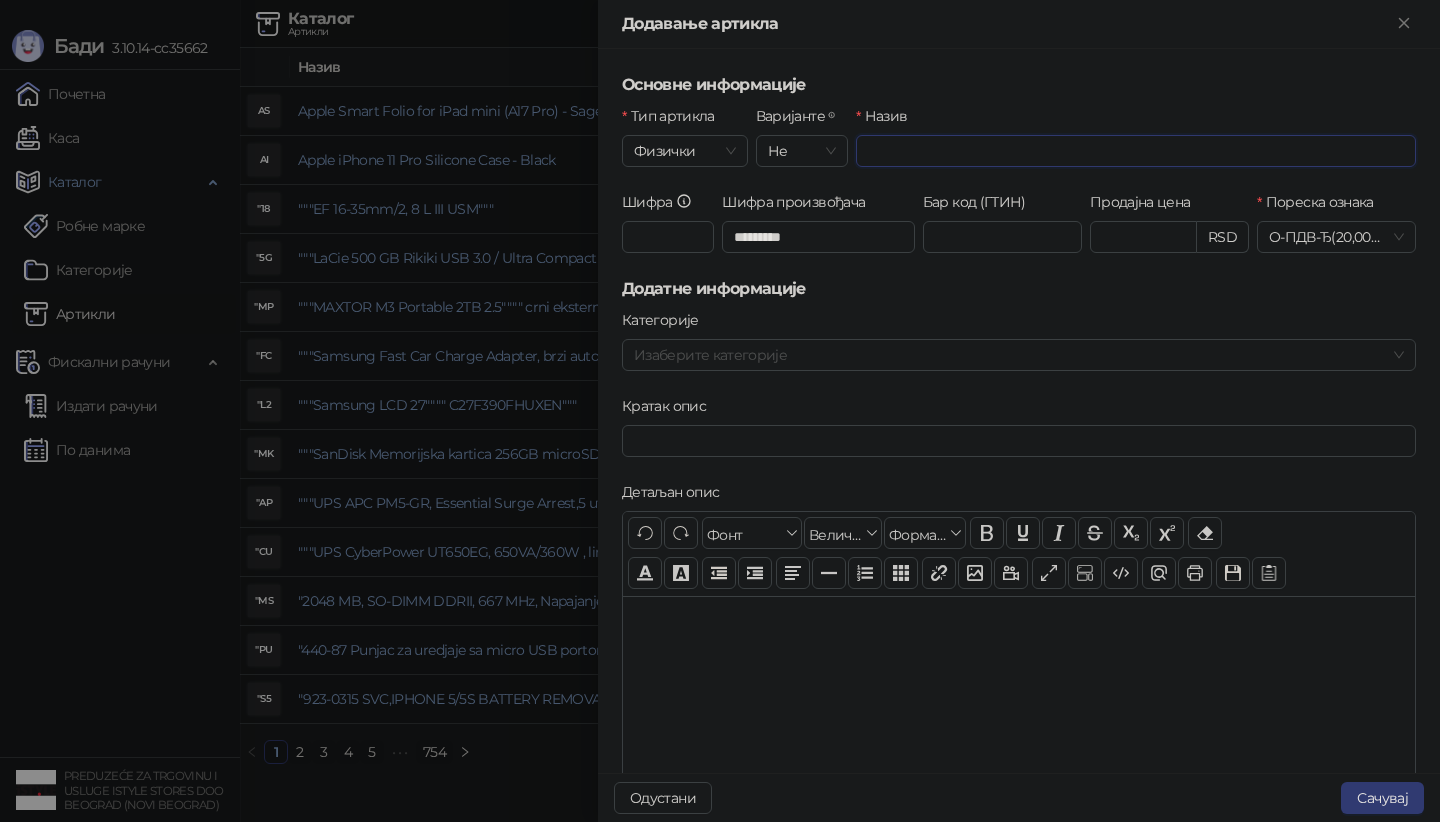 click on "Назив" at bounding box center [1136, 151] 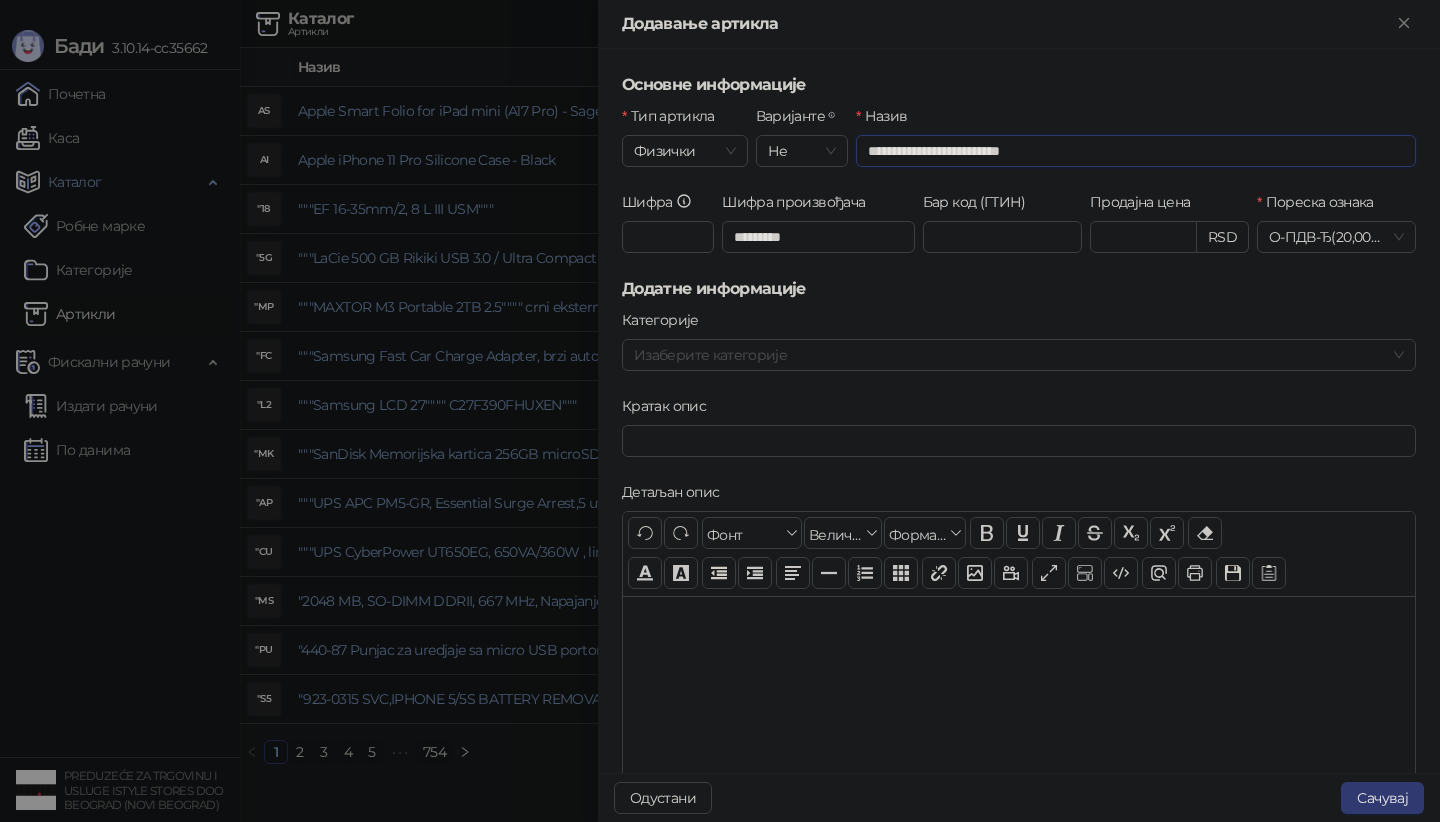 type on "**********" 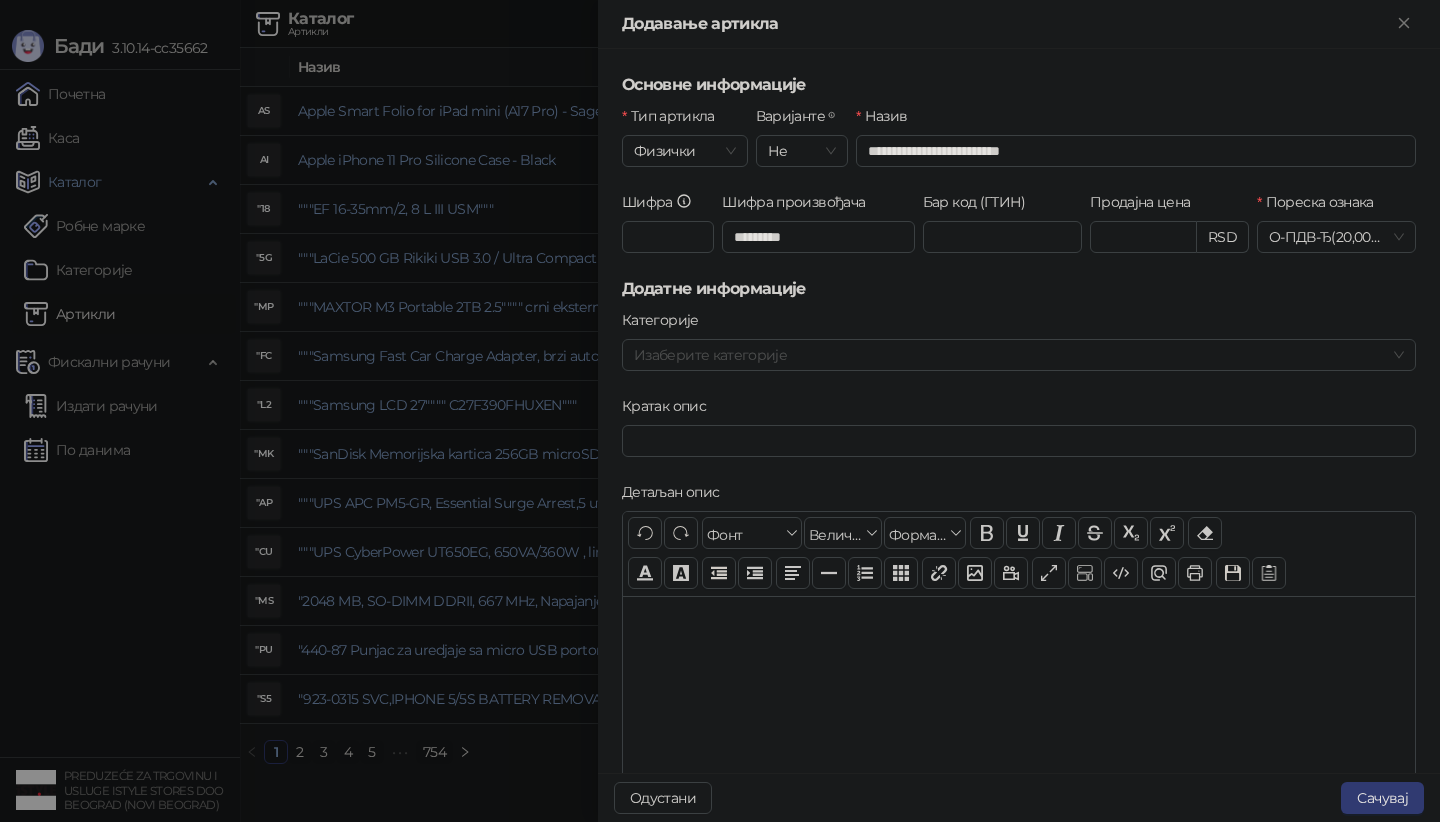 click on "Продајна цена" at bounding box center (1169, 206) 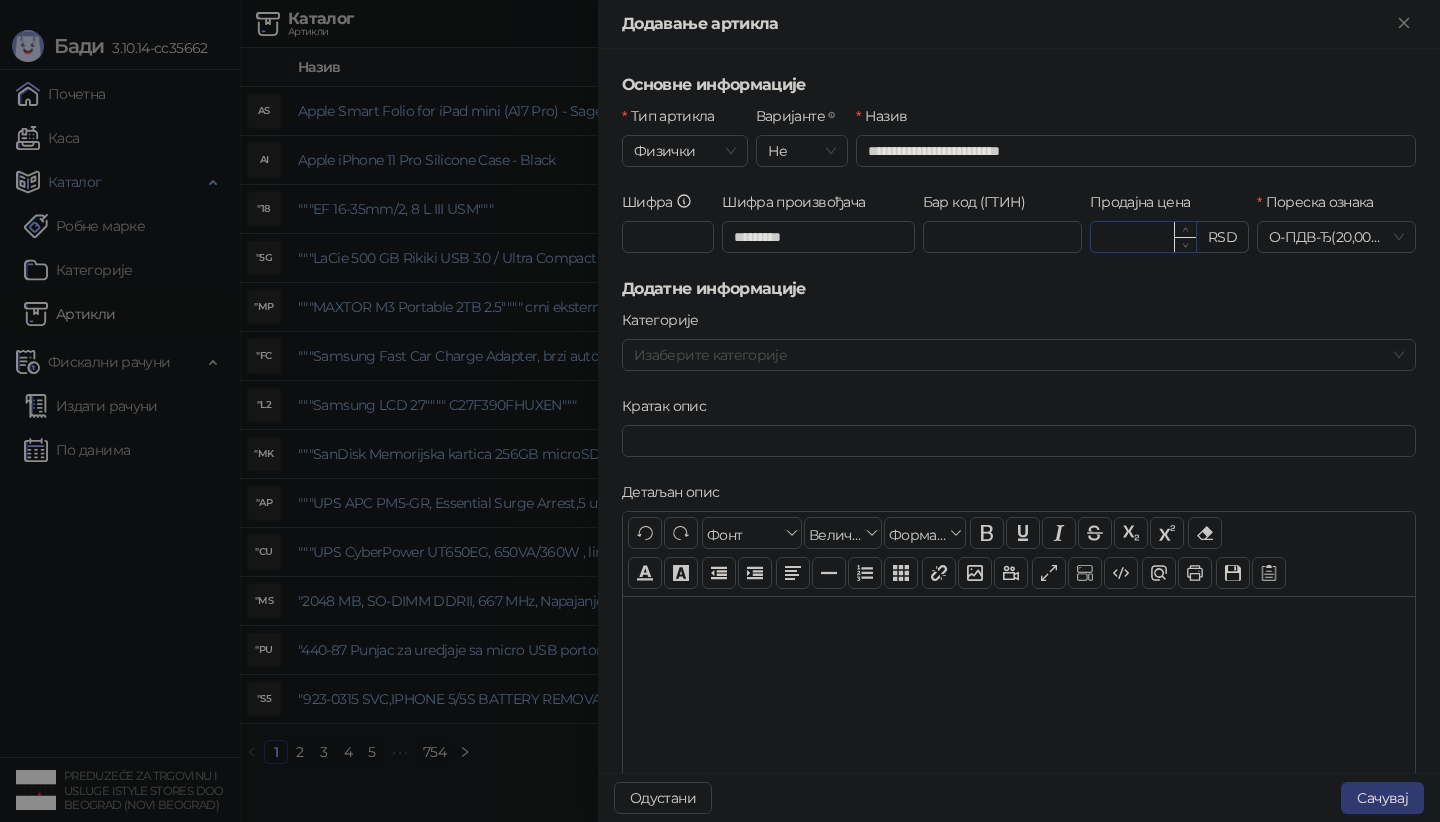 click on "Продајна цена" at bounding box center [1143, 237] 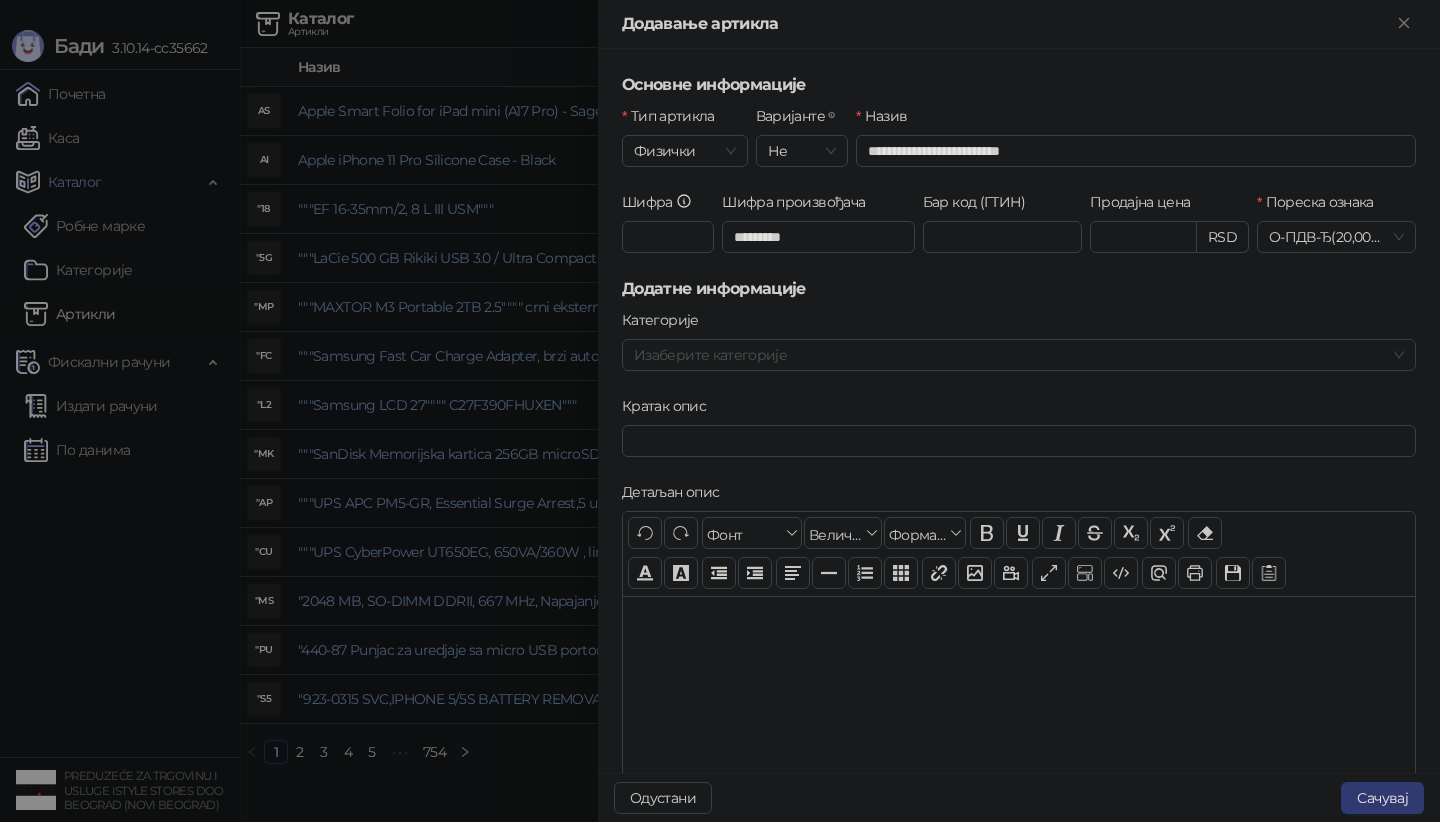 type on "********" 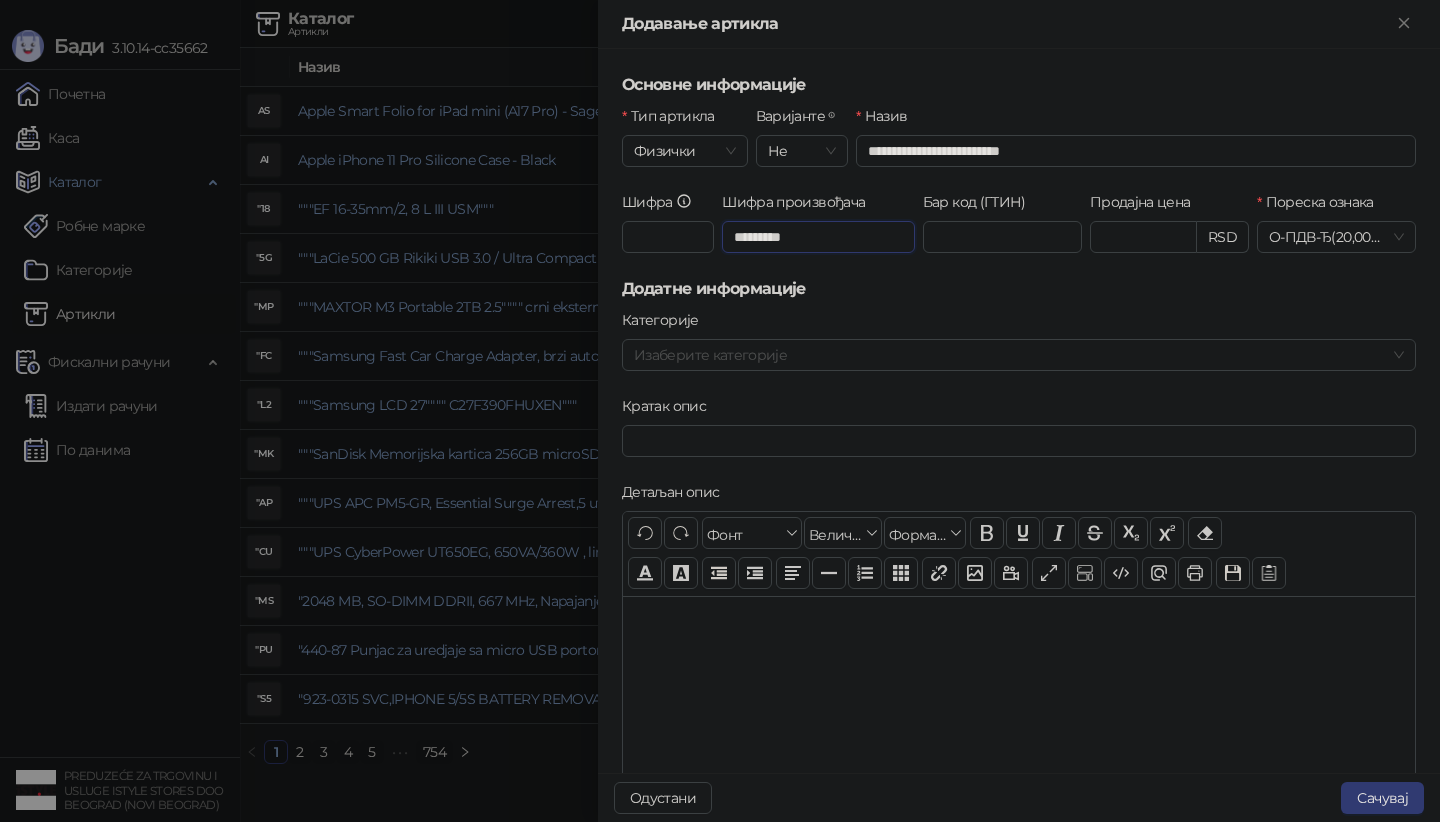 click on "*********" at bounding box center (818, 237) 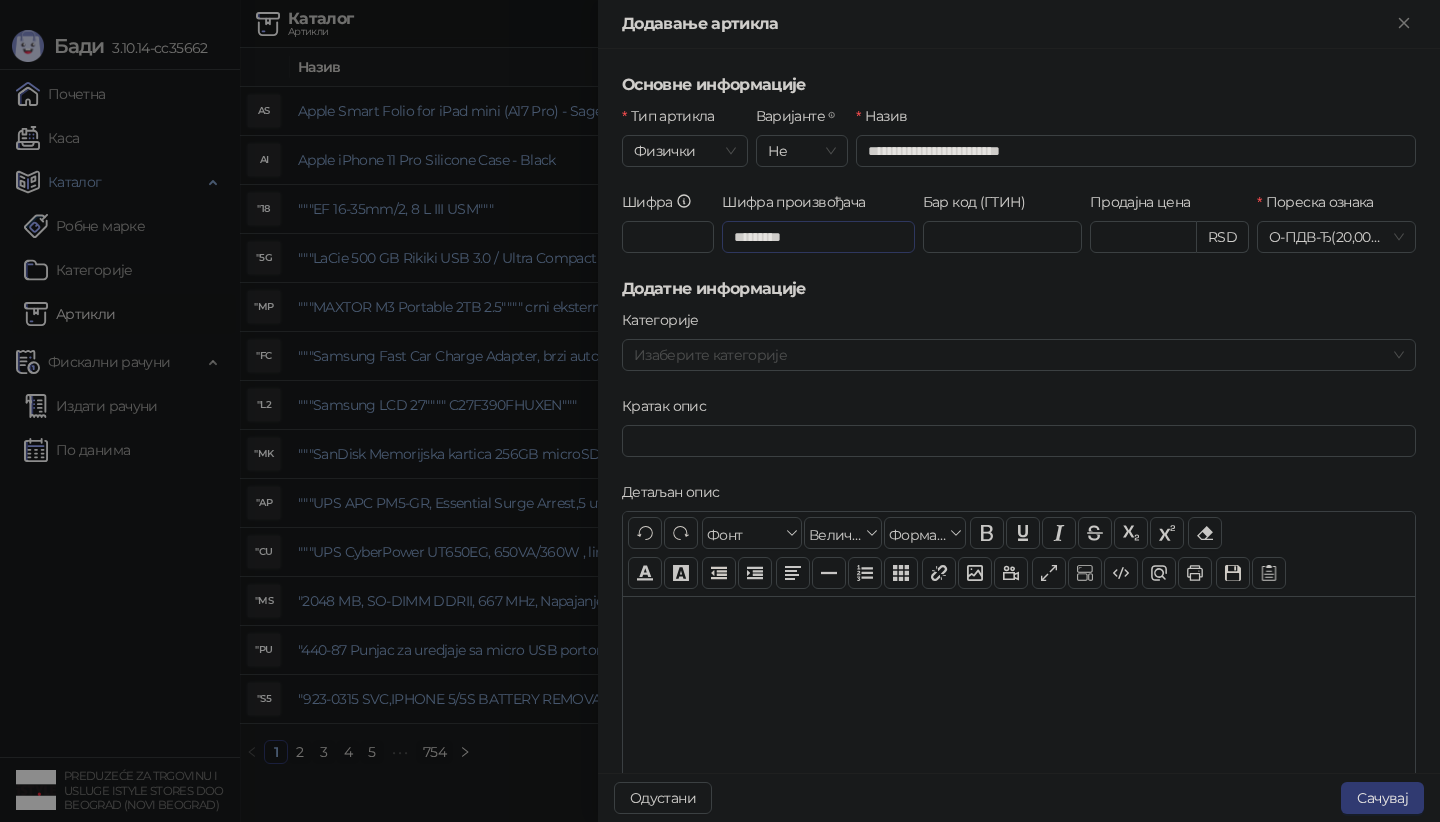 click on "Шифра произвођача *********" at bounding box center [818, 234] 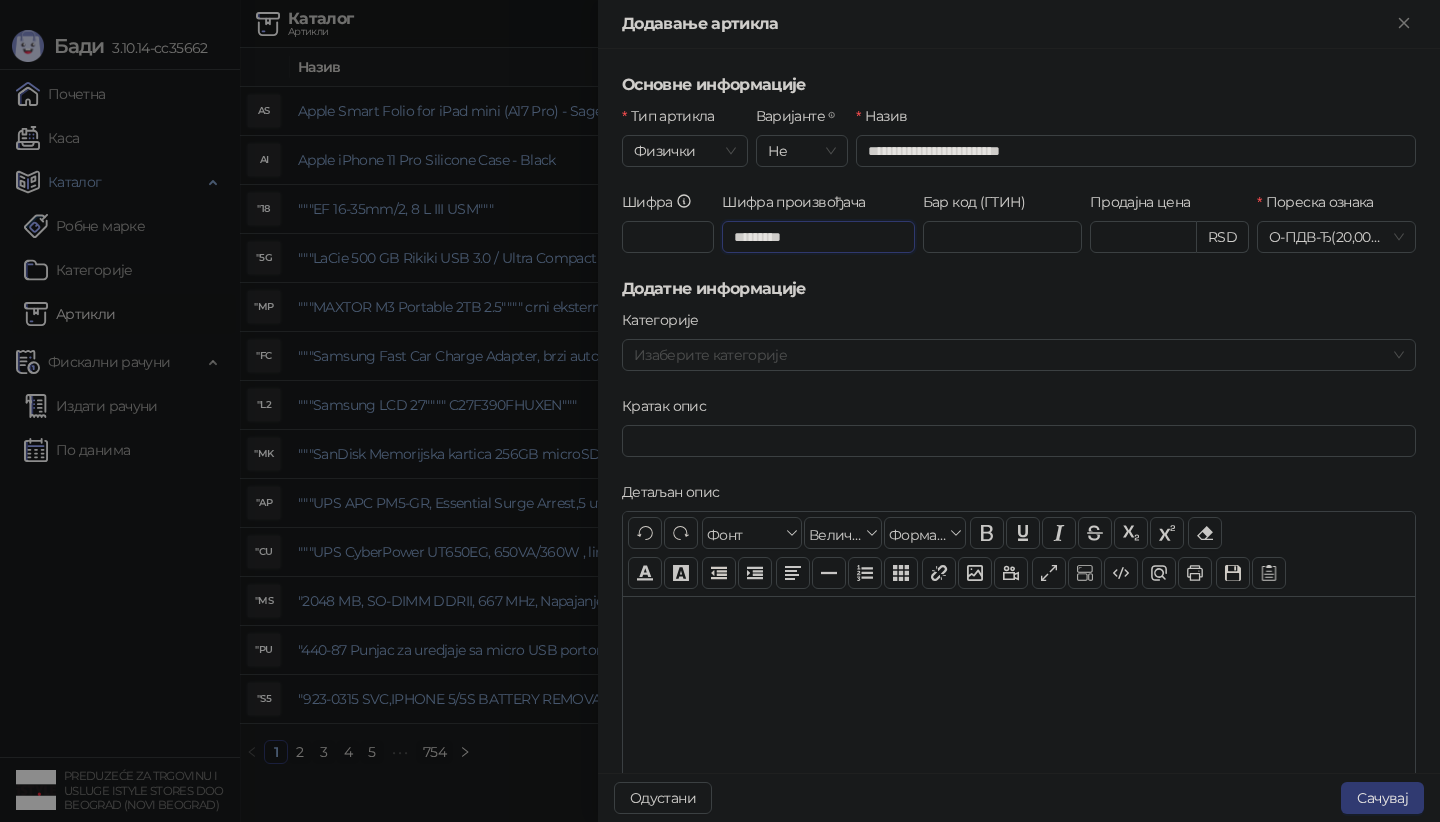 click on "*********" at bounding box center (818, 237) 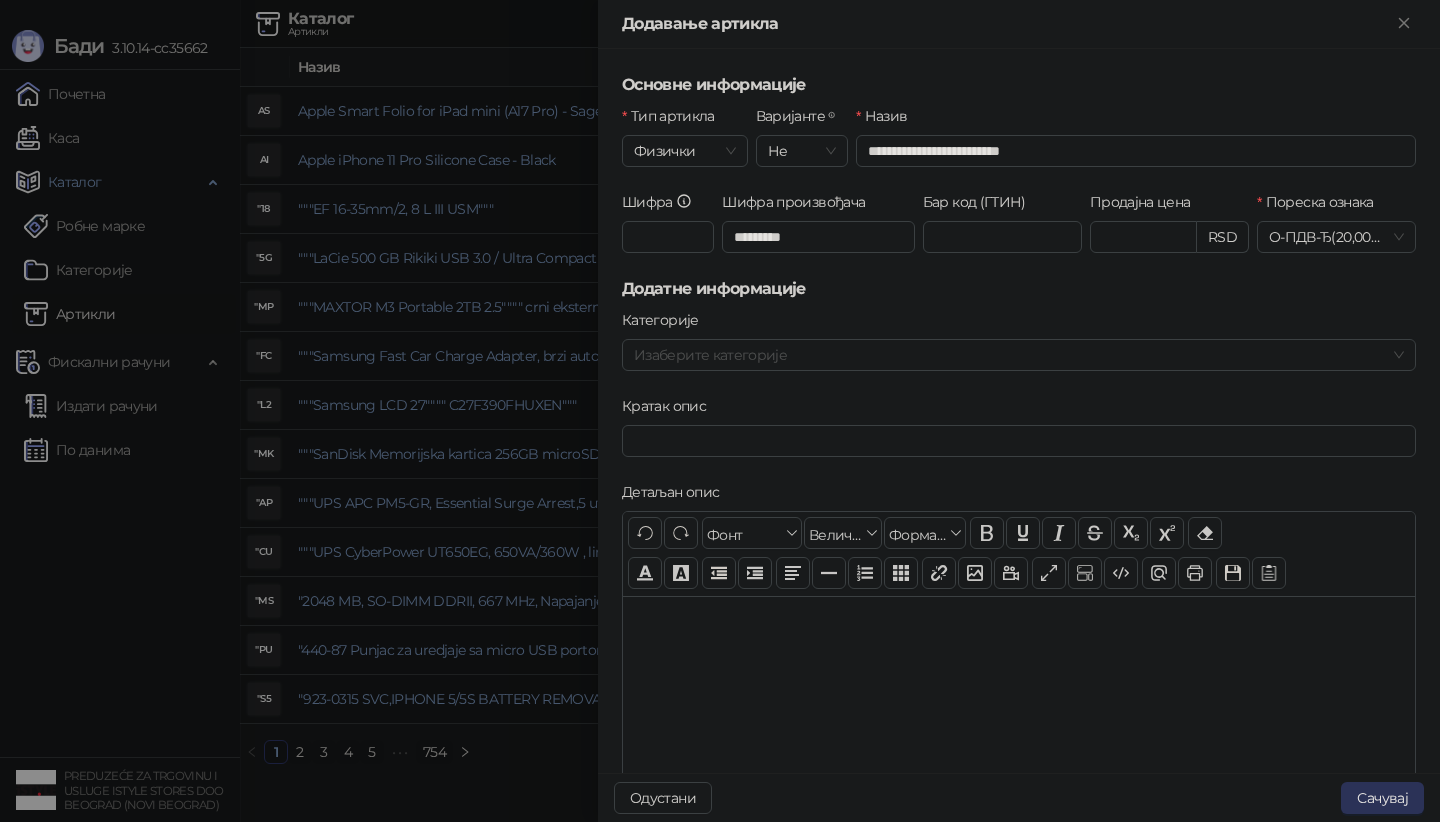 click on "Сачувај" at bounding box center [1382, 798] 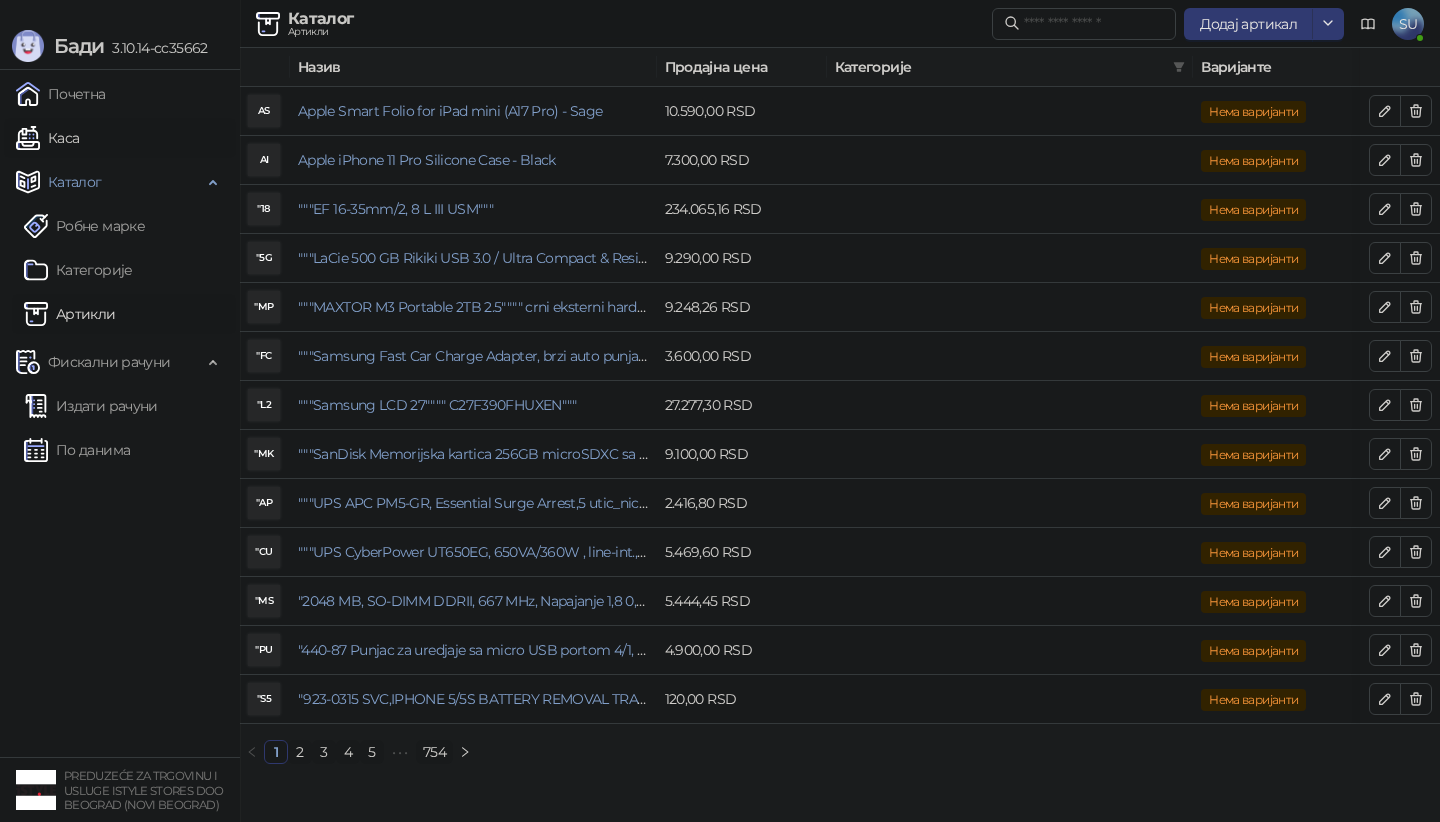 click on "Каса" at bounding box center [47, 138] 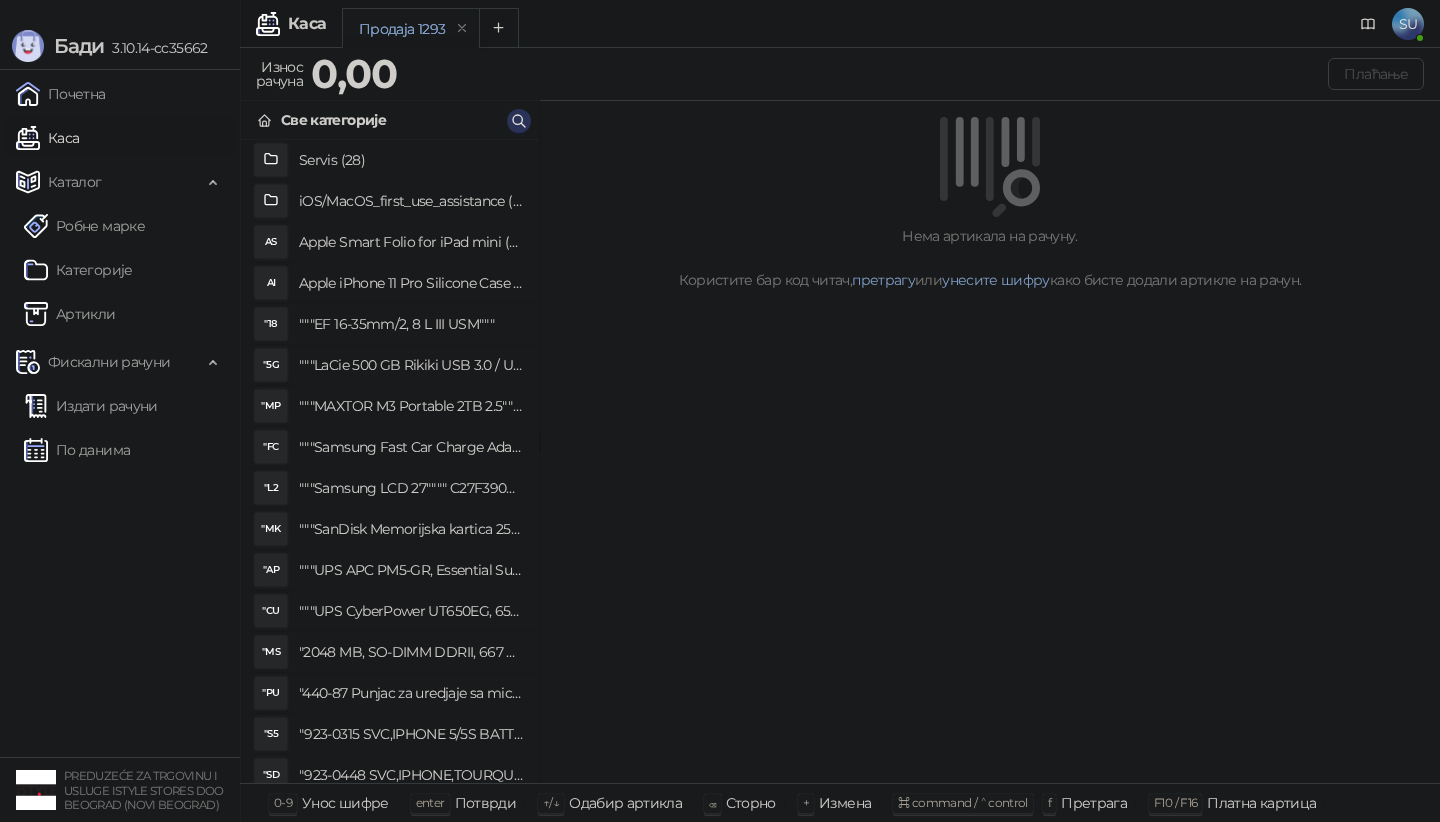 click at bounding box center (519, 121) 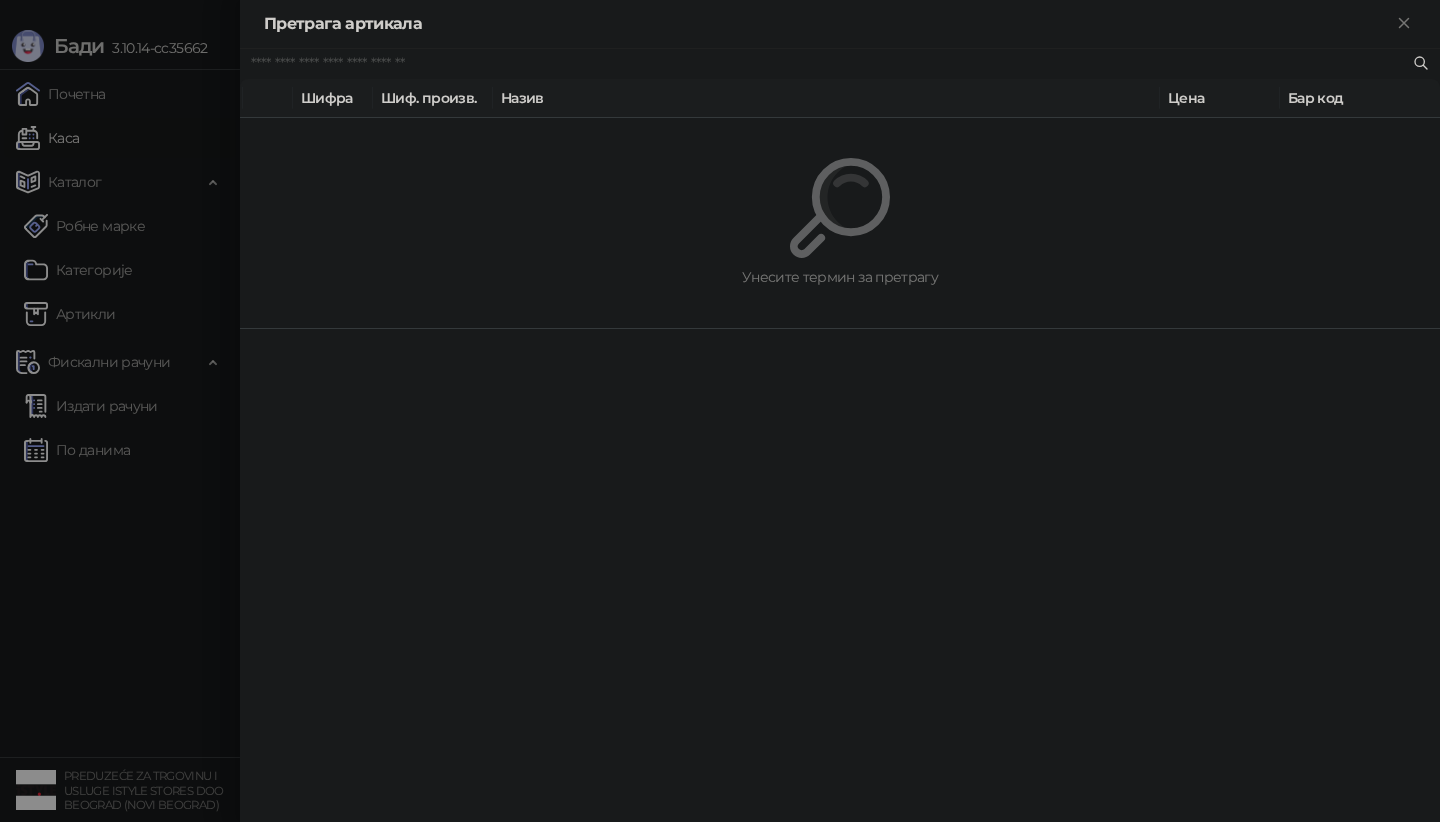 paste on "*********" 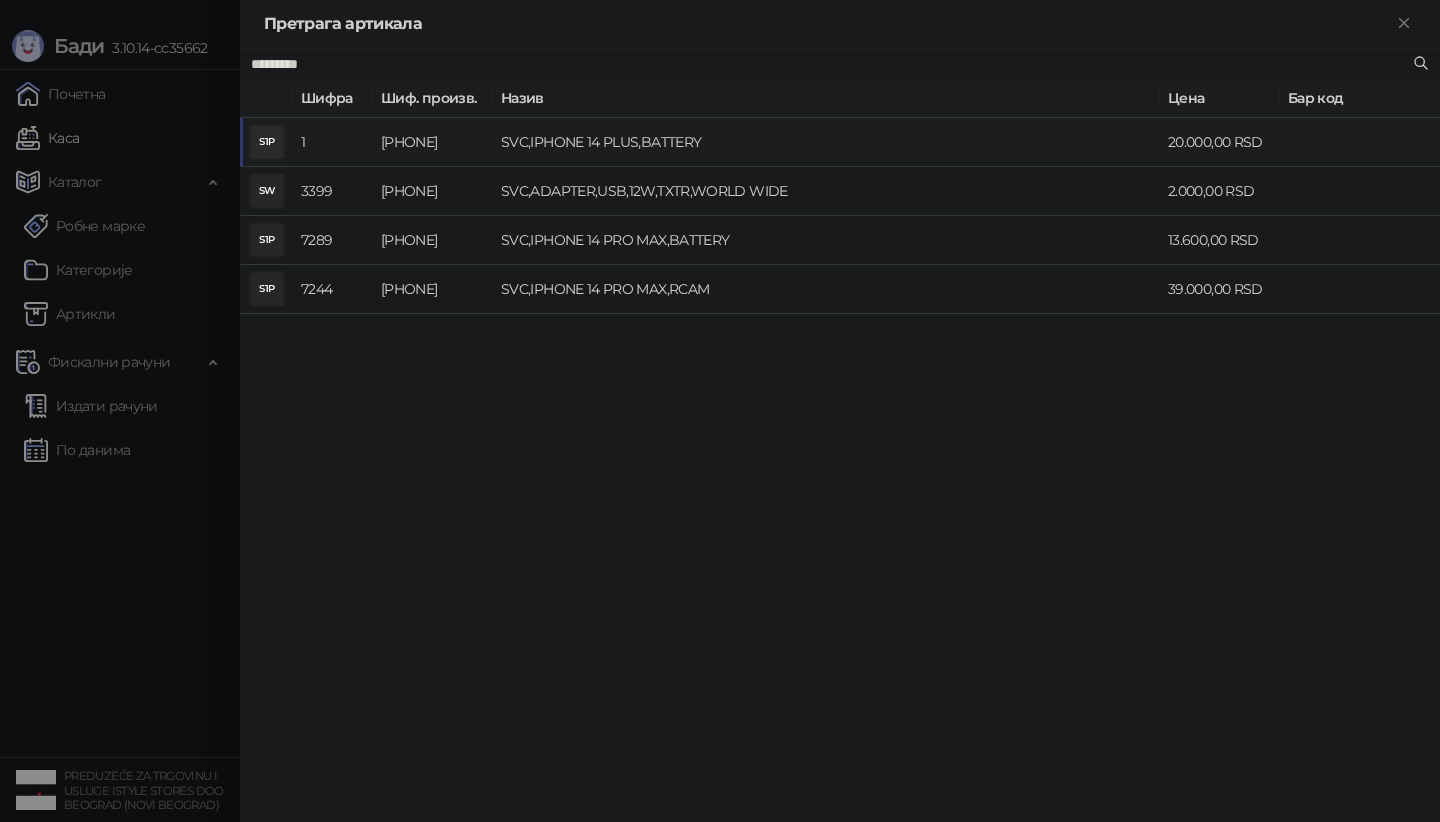 type on "*********" 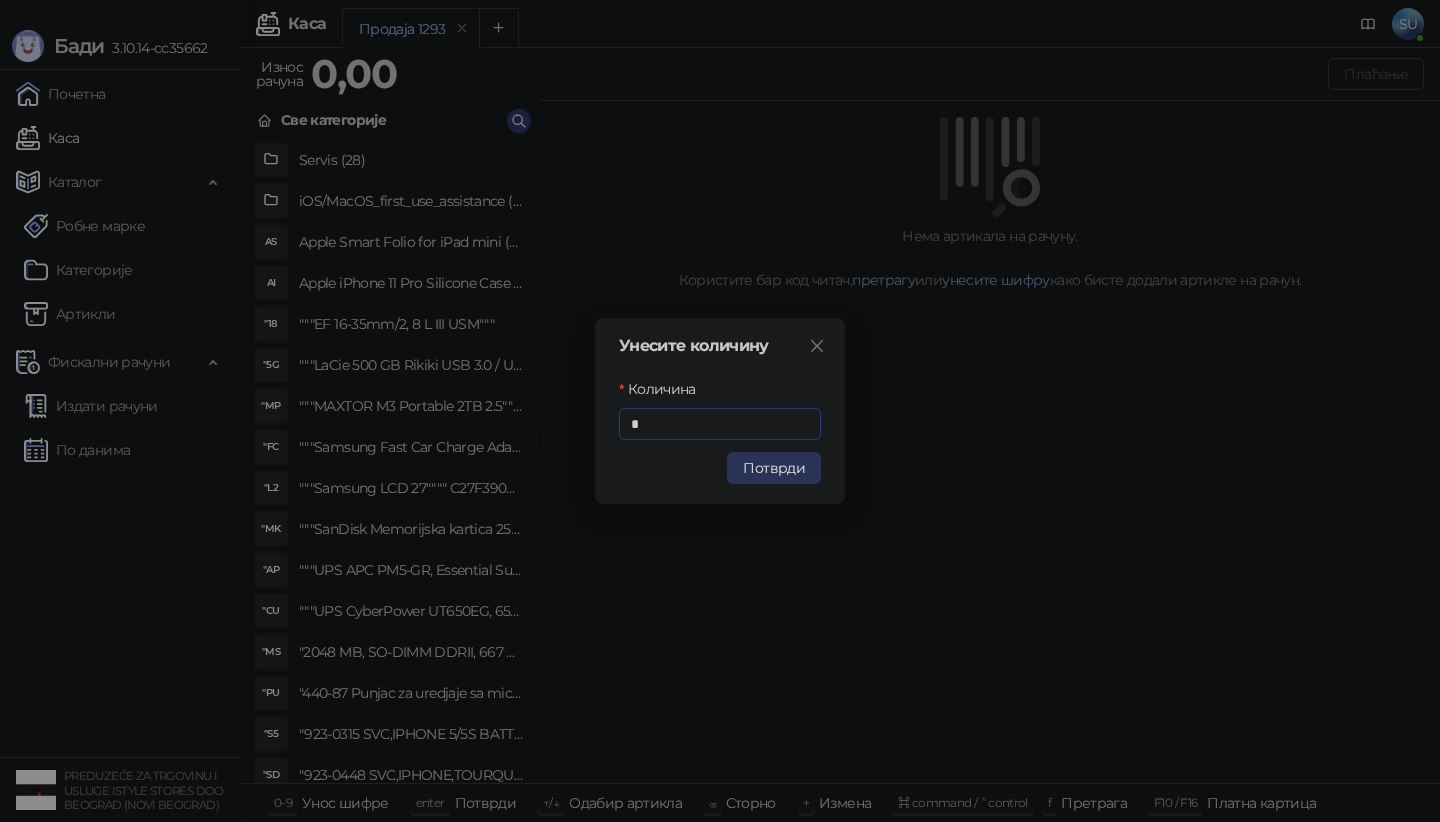 click on "Потврди" at bounding box center [774, 468] 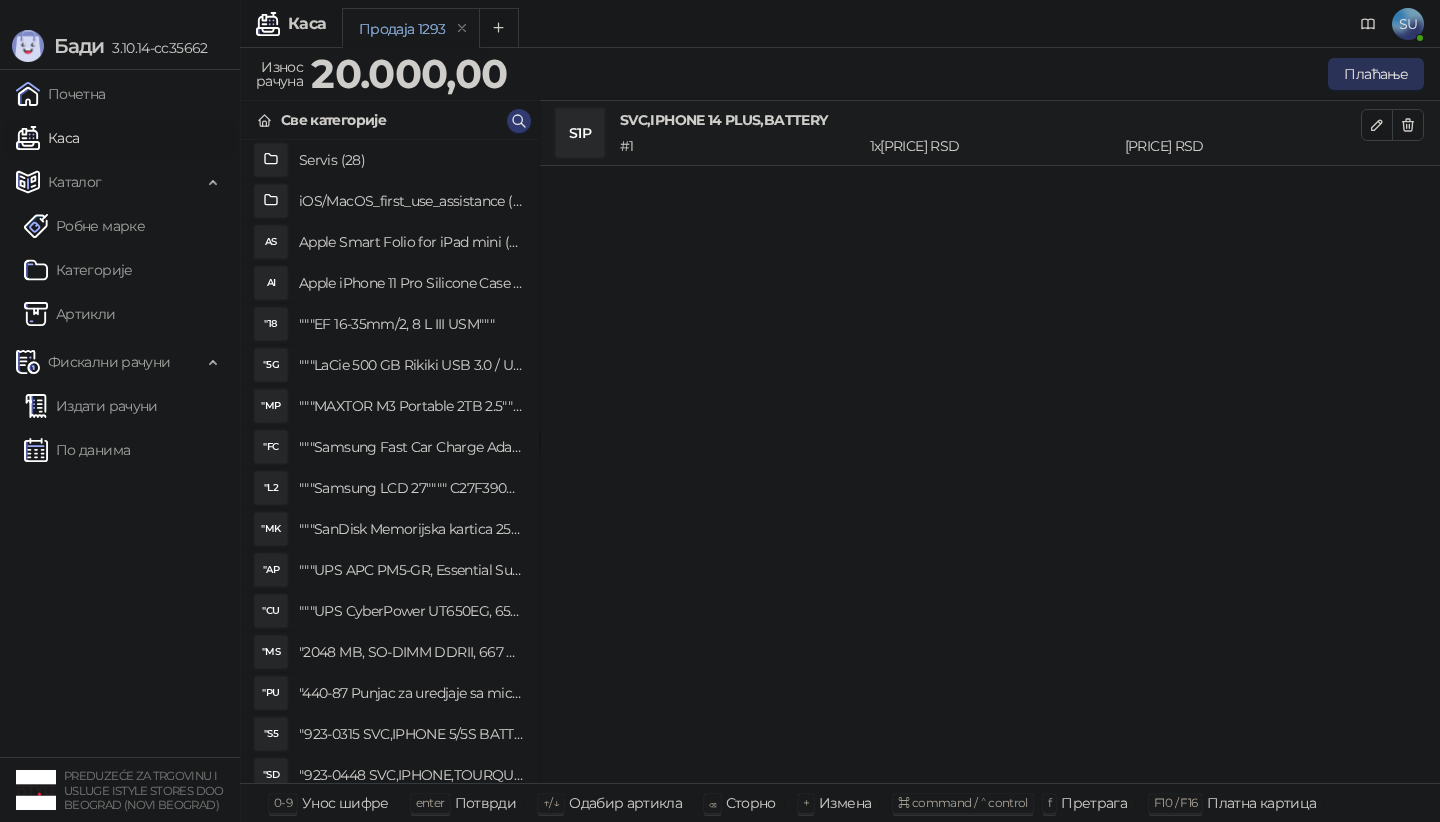 click on "Плаћање" at bounding box center [1376, 74] 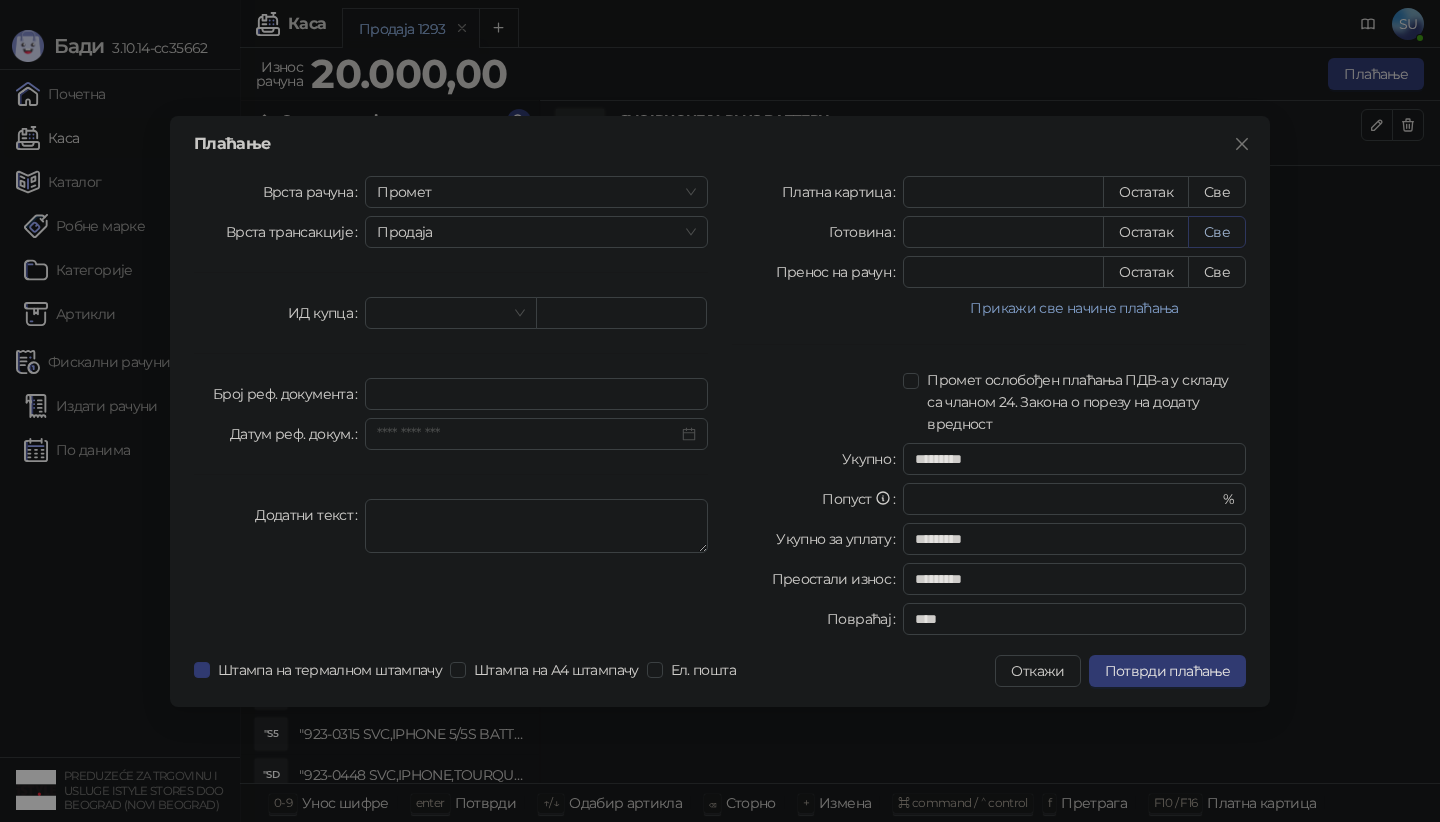 click on "Све" at bounding box center (1217, 232) 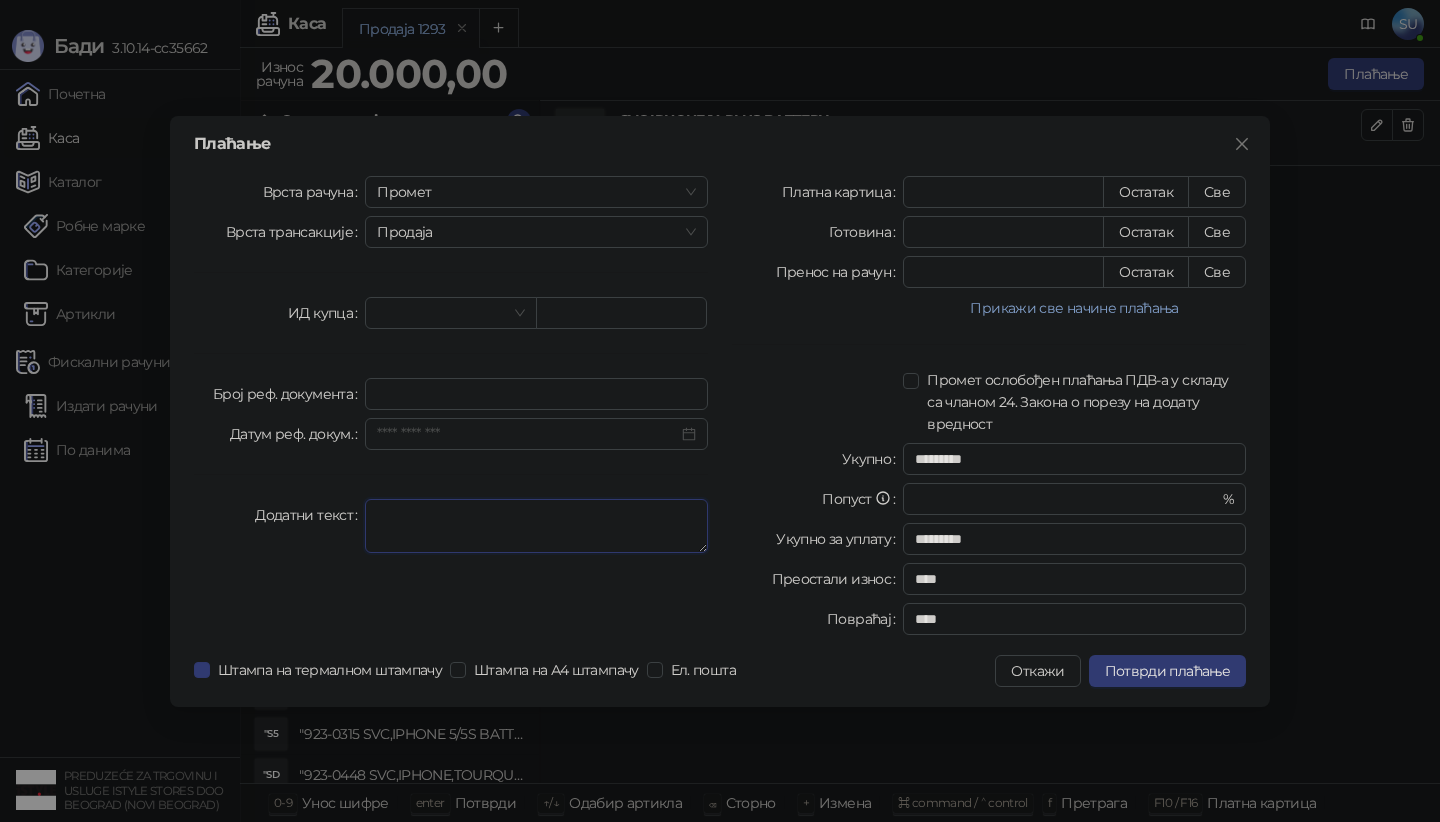 click on "Додатни текст" at bounding box center (536, 526) 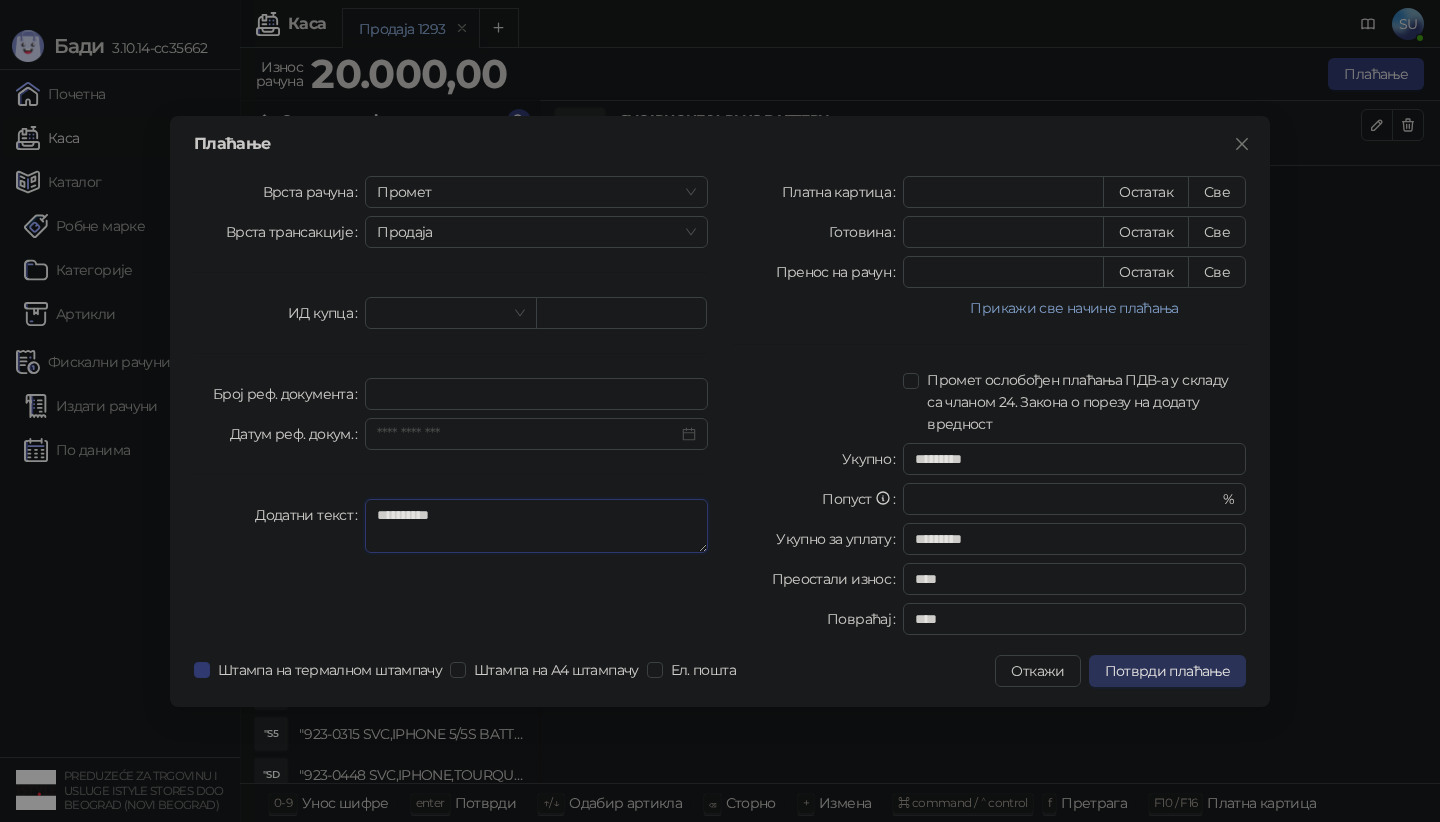 type on "**********" 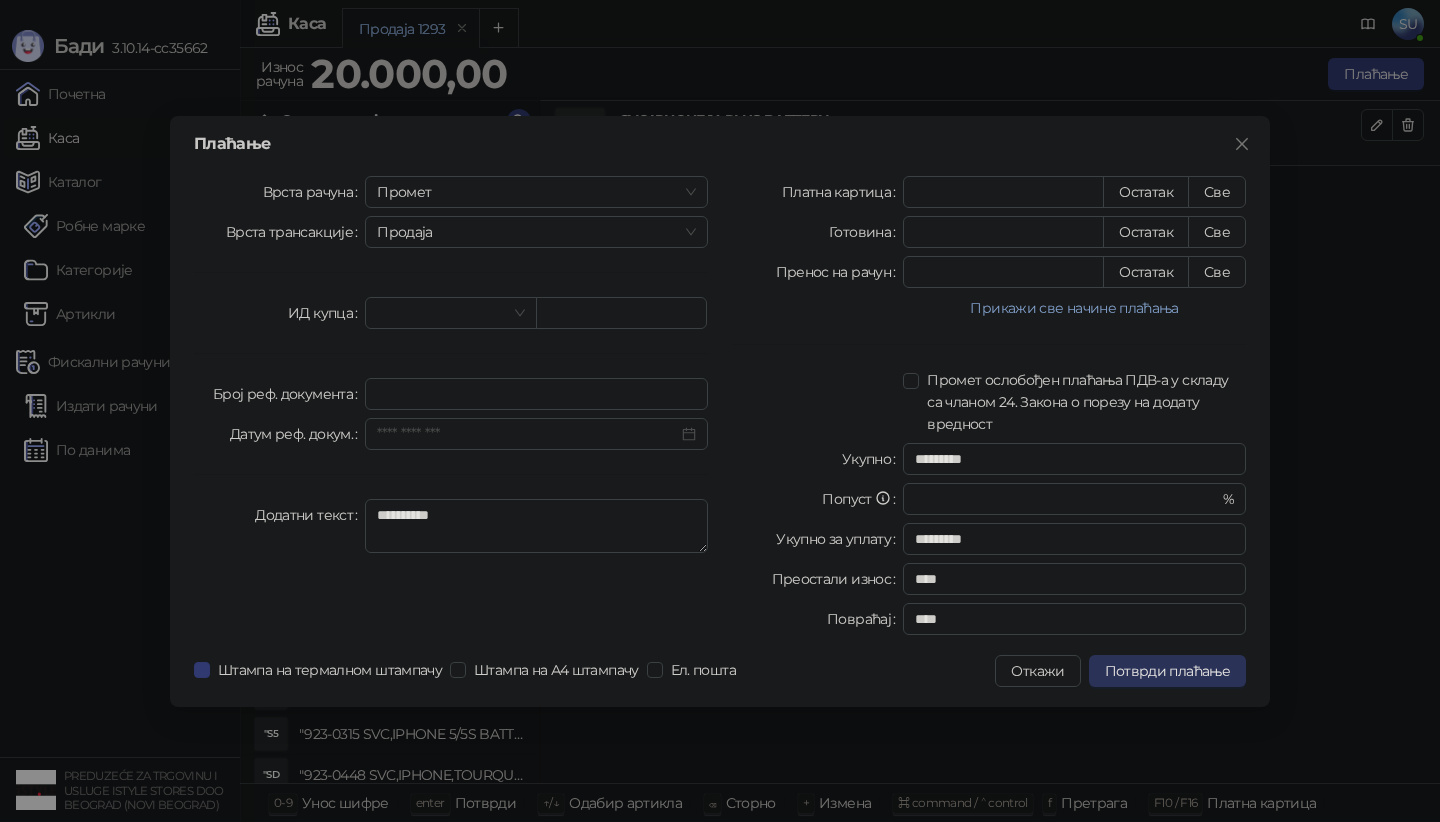 click on "Потврди плаћање" at bounding box center (1167, 671) 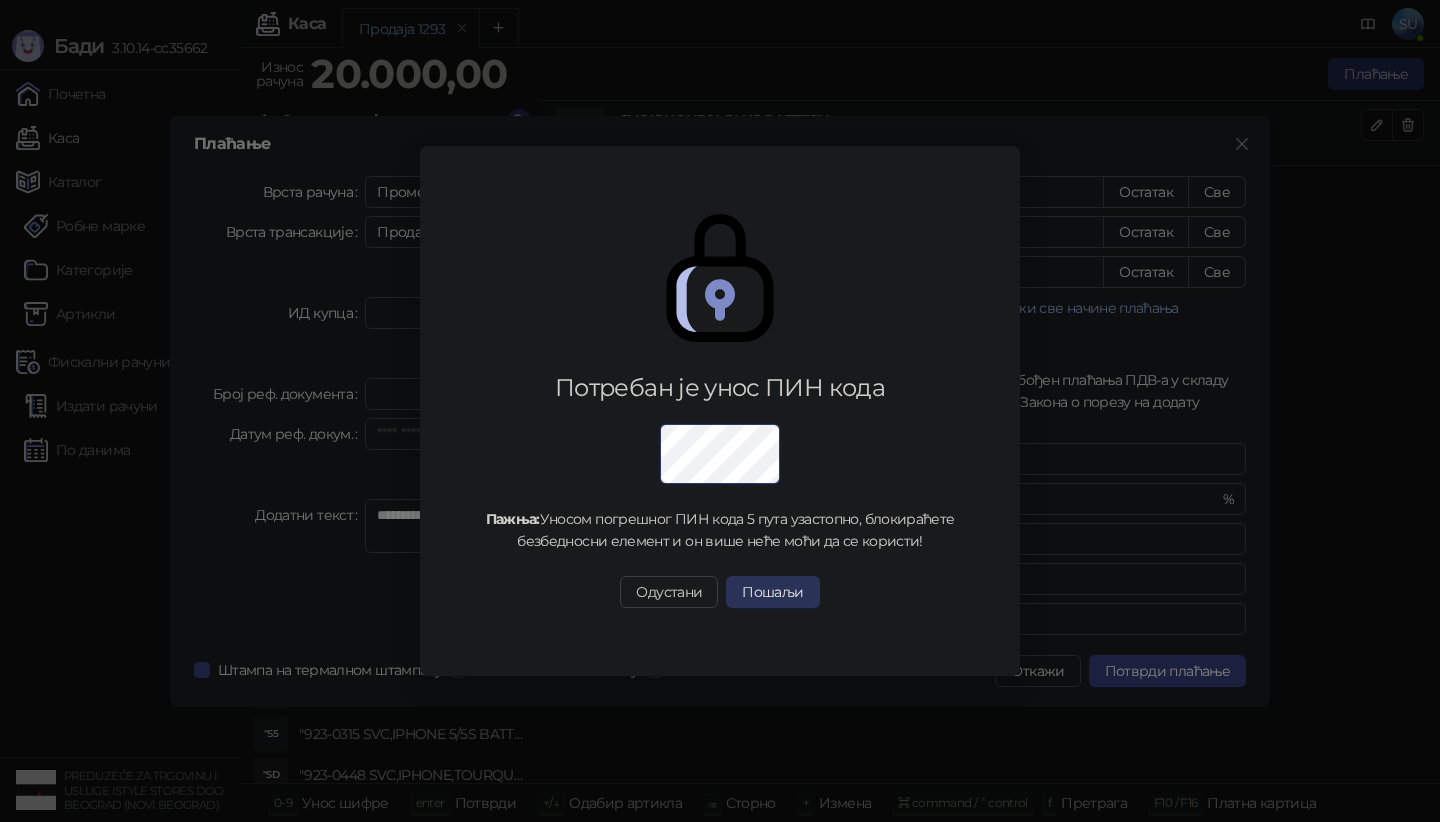 click on "Пошаљи" at bounding box center (772, 592) 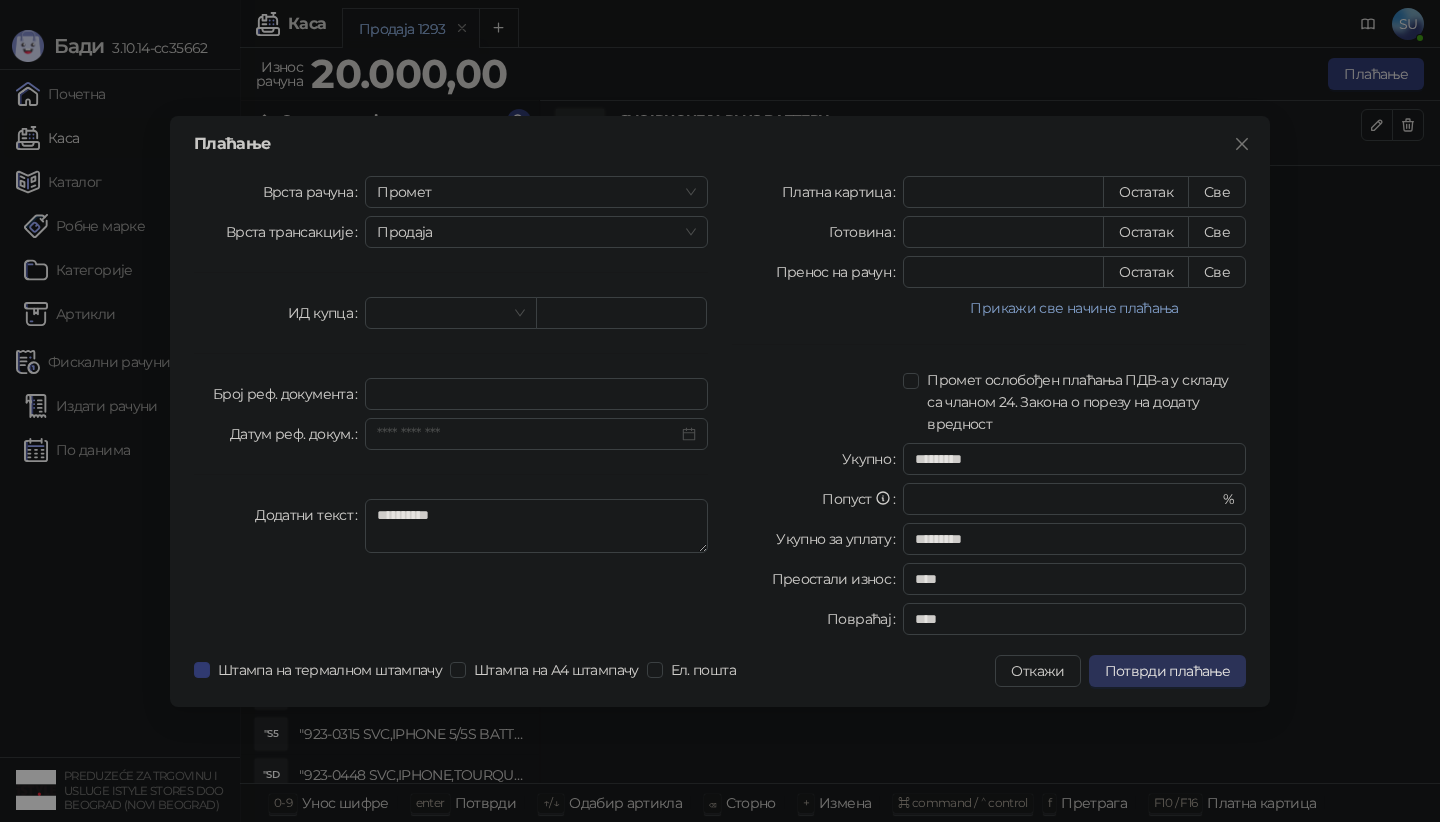 click on "Потврди плаћање" at bounding box center (1167, 671) 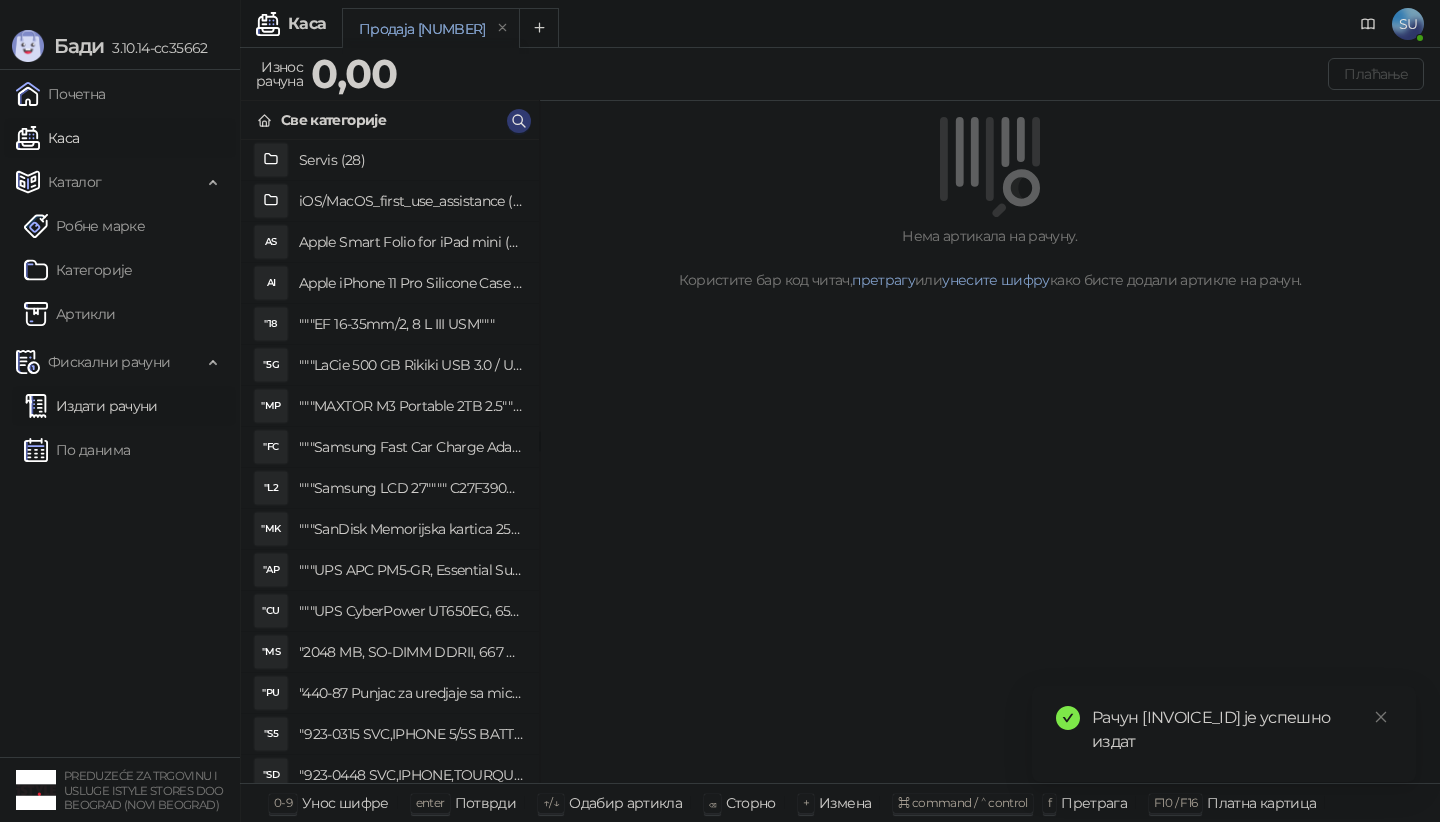 click on "Издати рачуни" at bounding box center (91, 406) 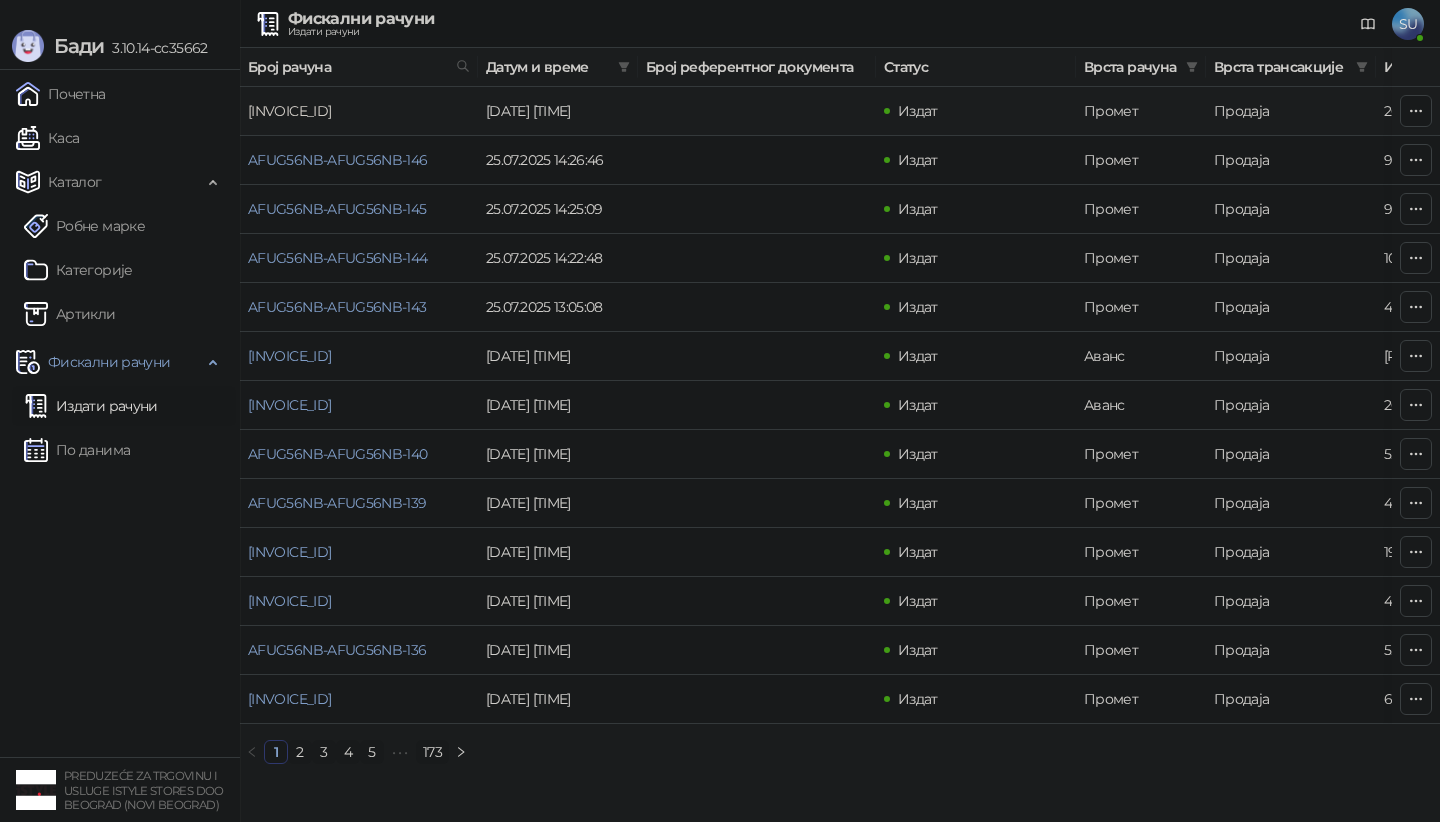 click on "[INVOICE_ID]" at bounding box center (289, 111) 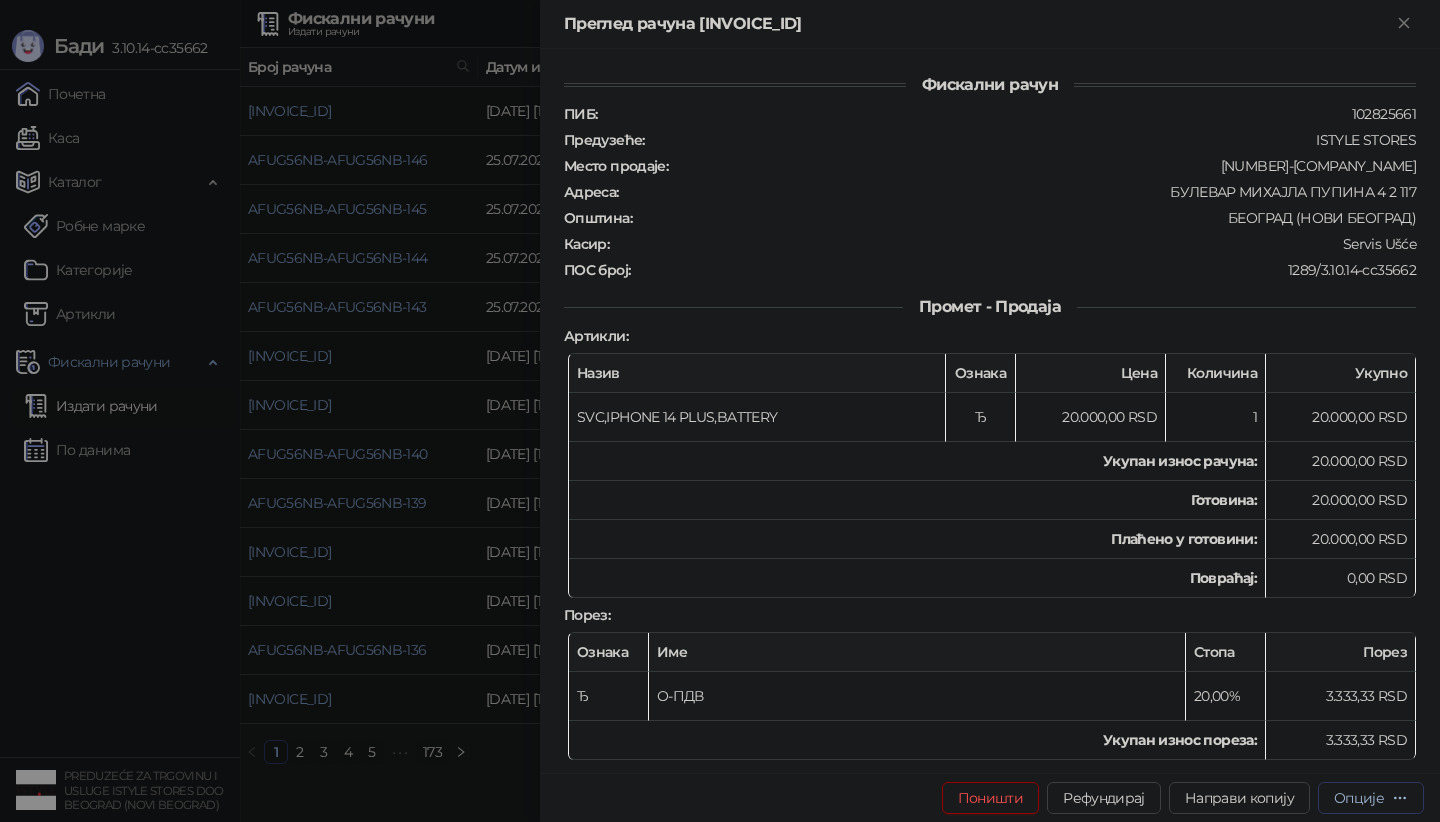 click on "Опције" at bounding box center (1371, 798) 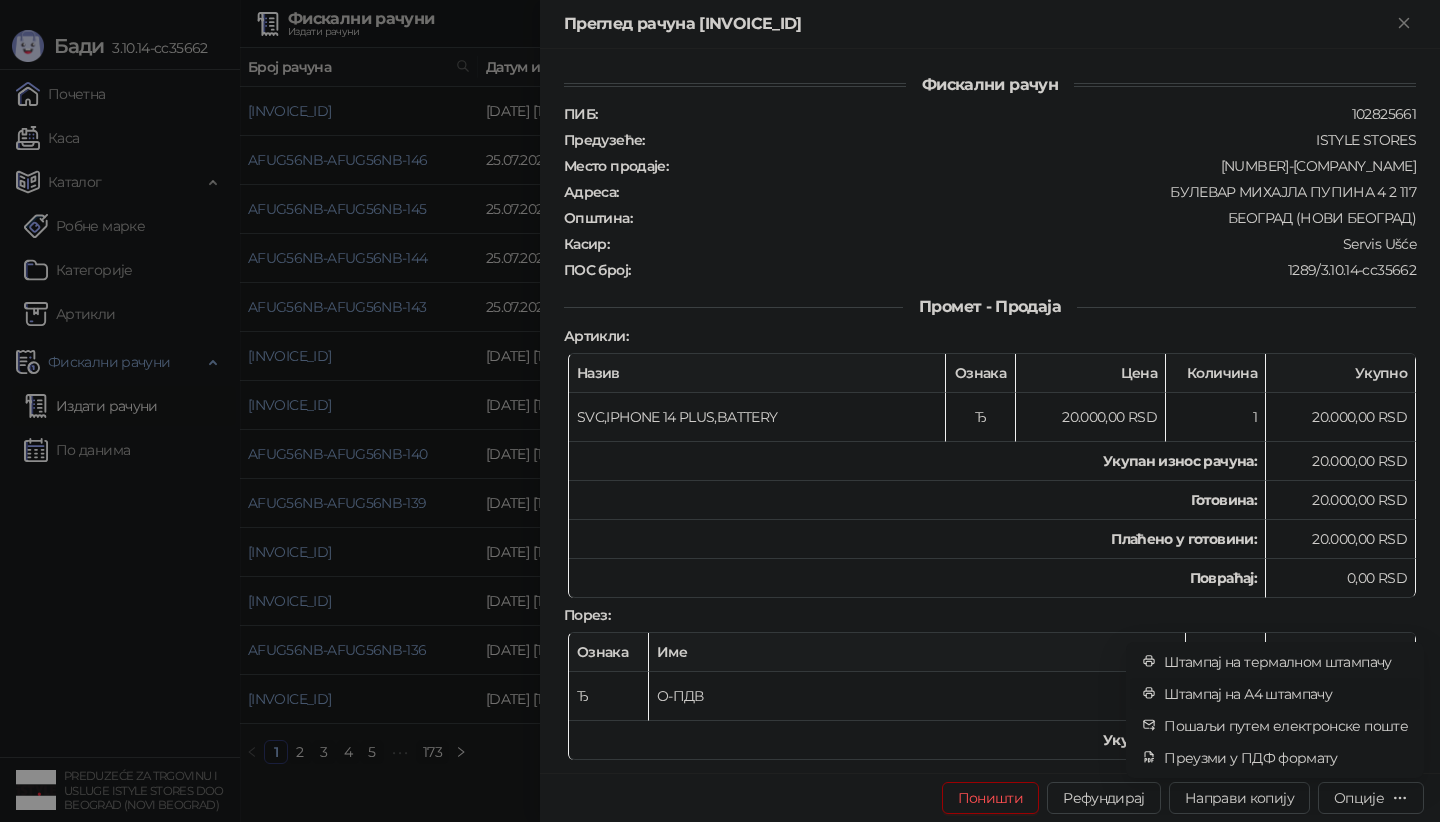 click on "Штампај на А4 штампачу" at bounding box center (1286, 694) 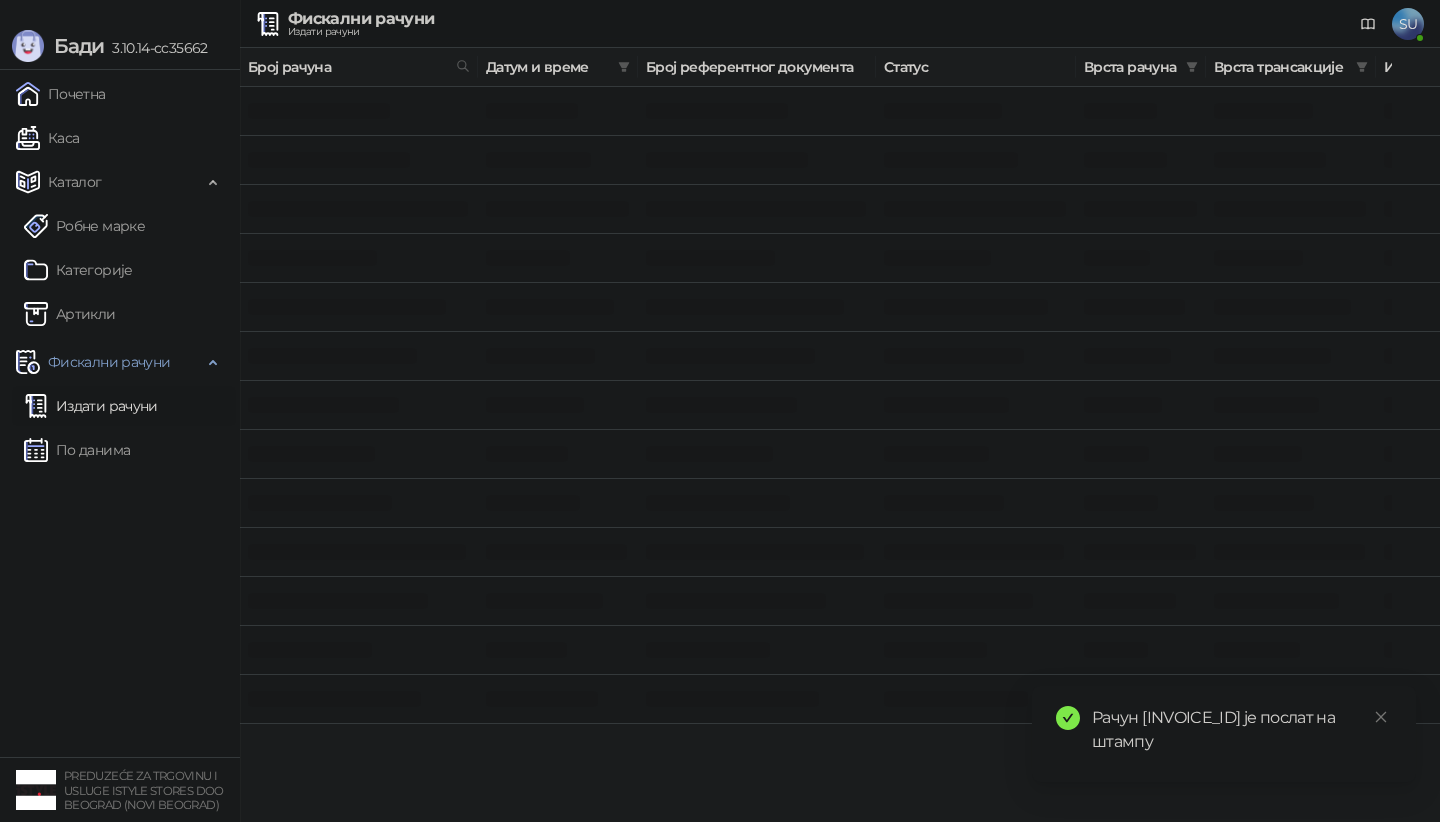 click on "Почетна Каса Каталог Робне марке Категорије Артикли Фискални рачуни Издати рачуни По данима" at bounding box center [120, 413] 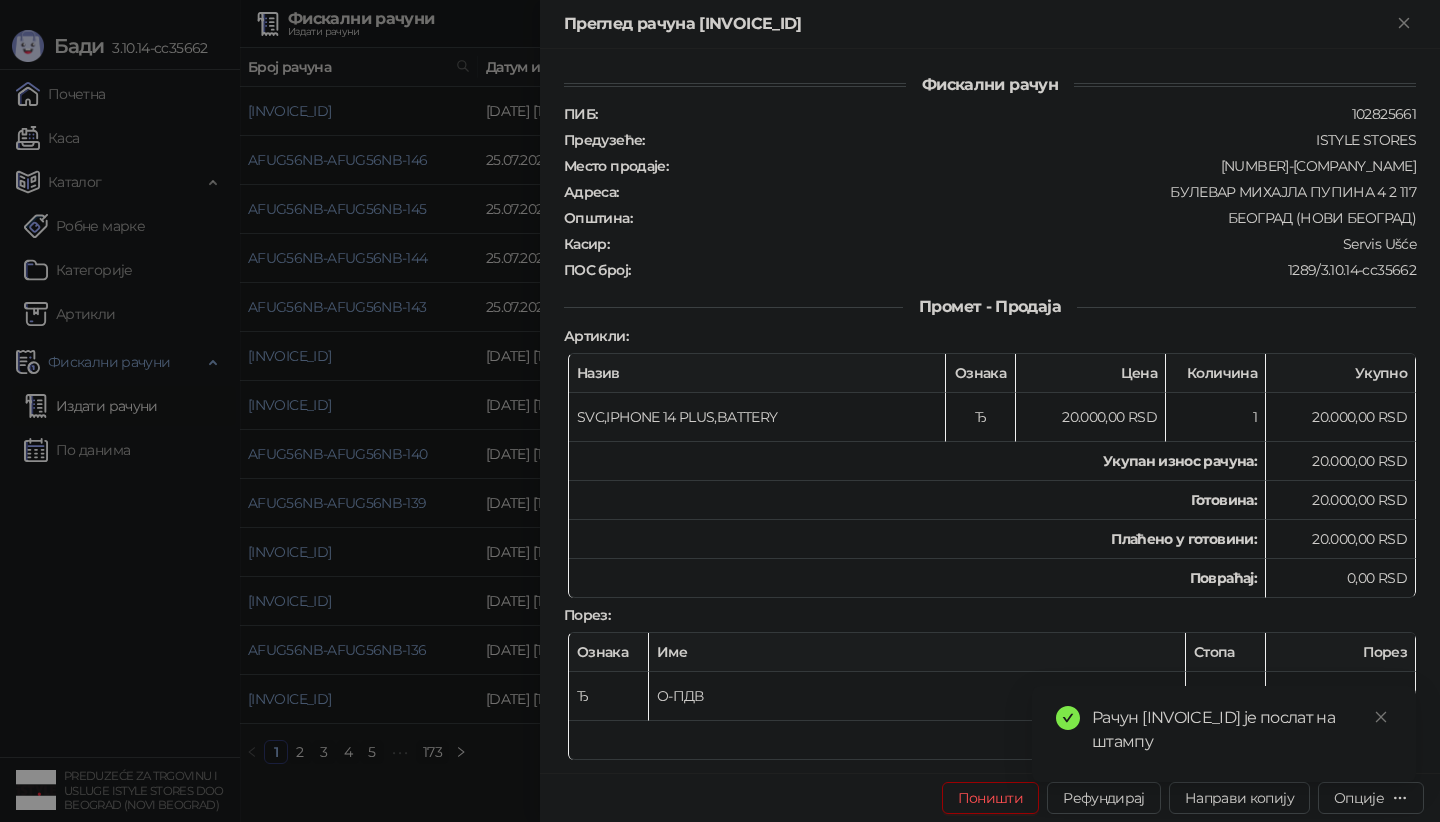 click at bounding box center [720, 411] 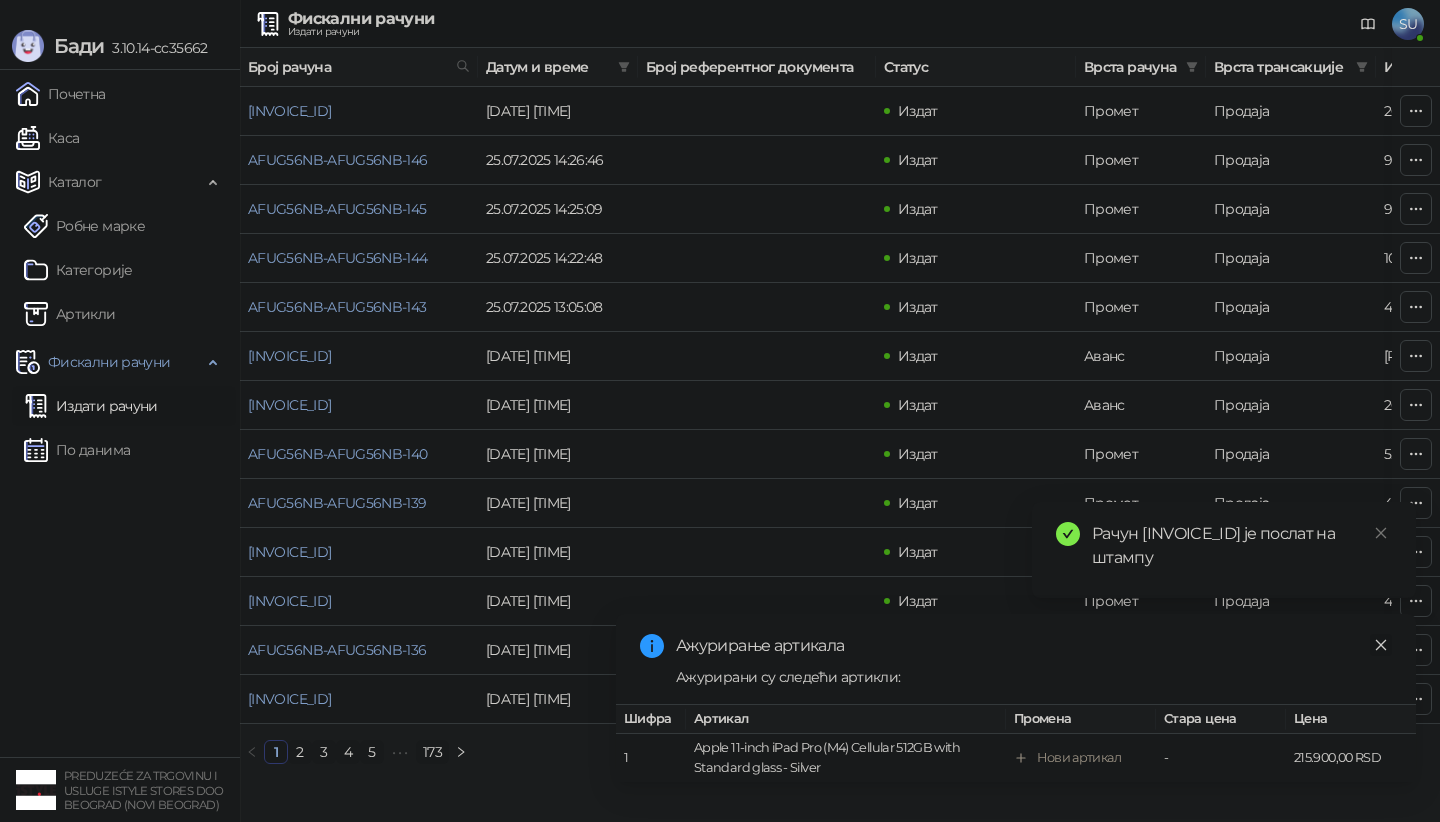 click 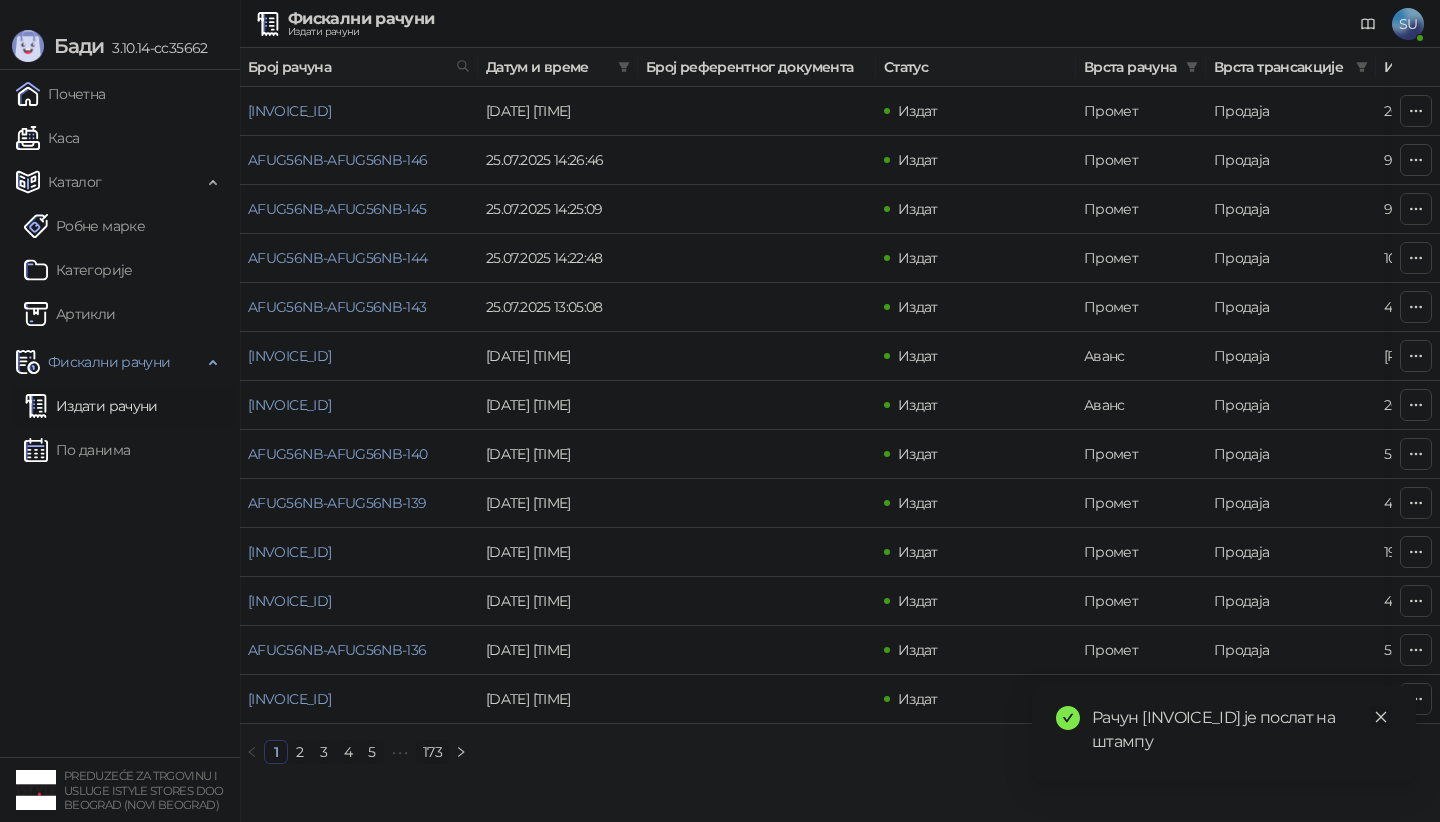 click 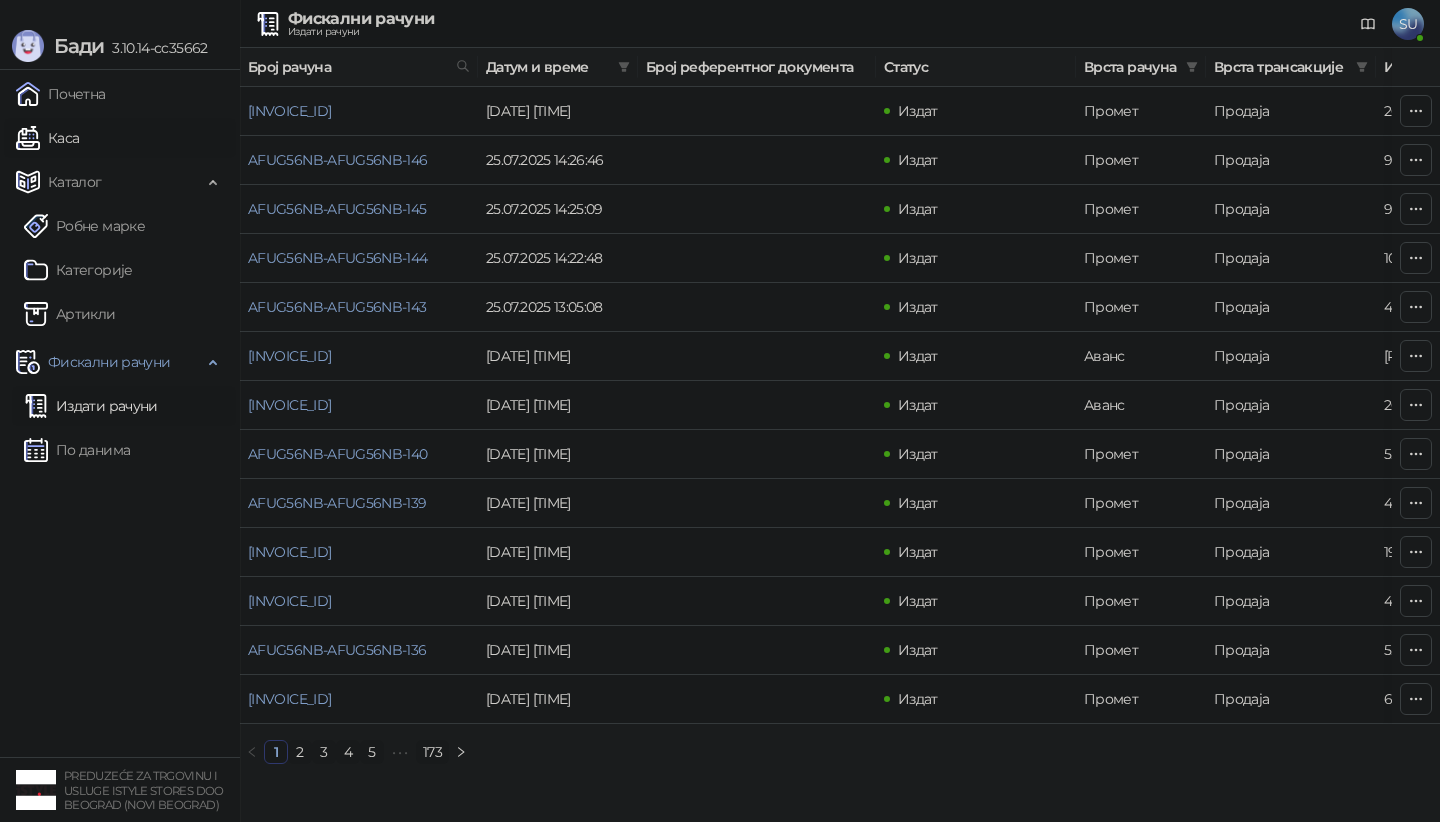 click on "Каса" at bounding box center [47, 138] 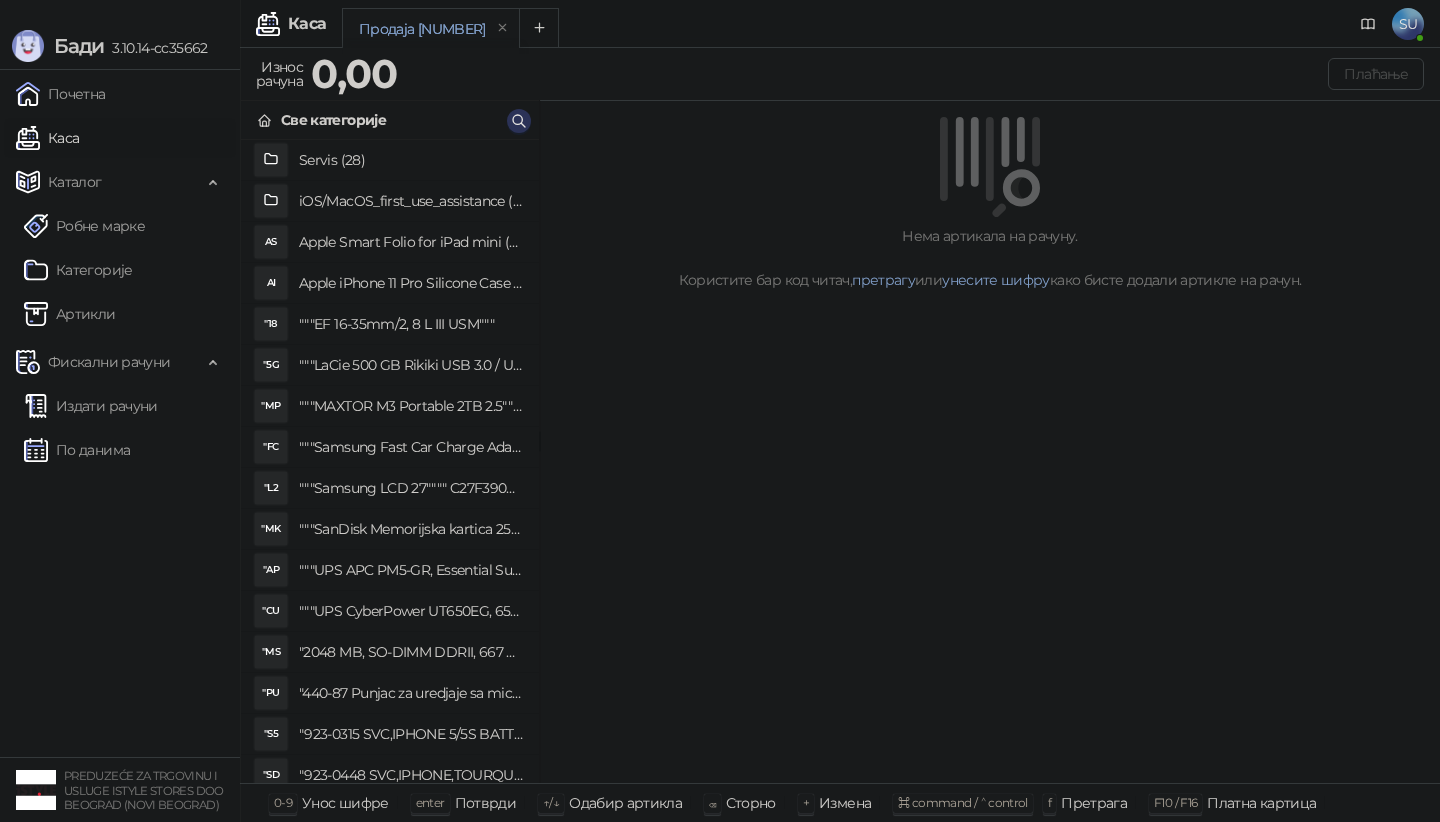 click at bounding box center (519, 120) 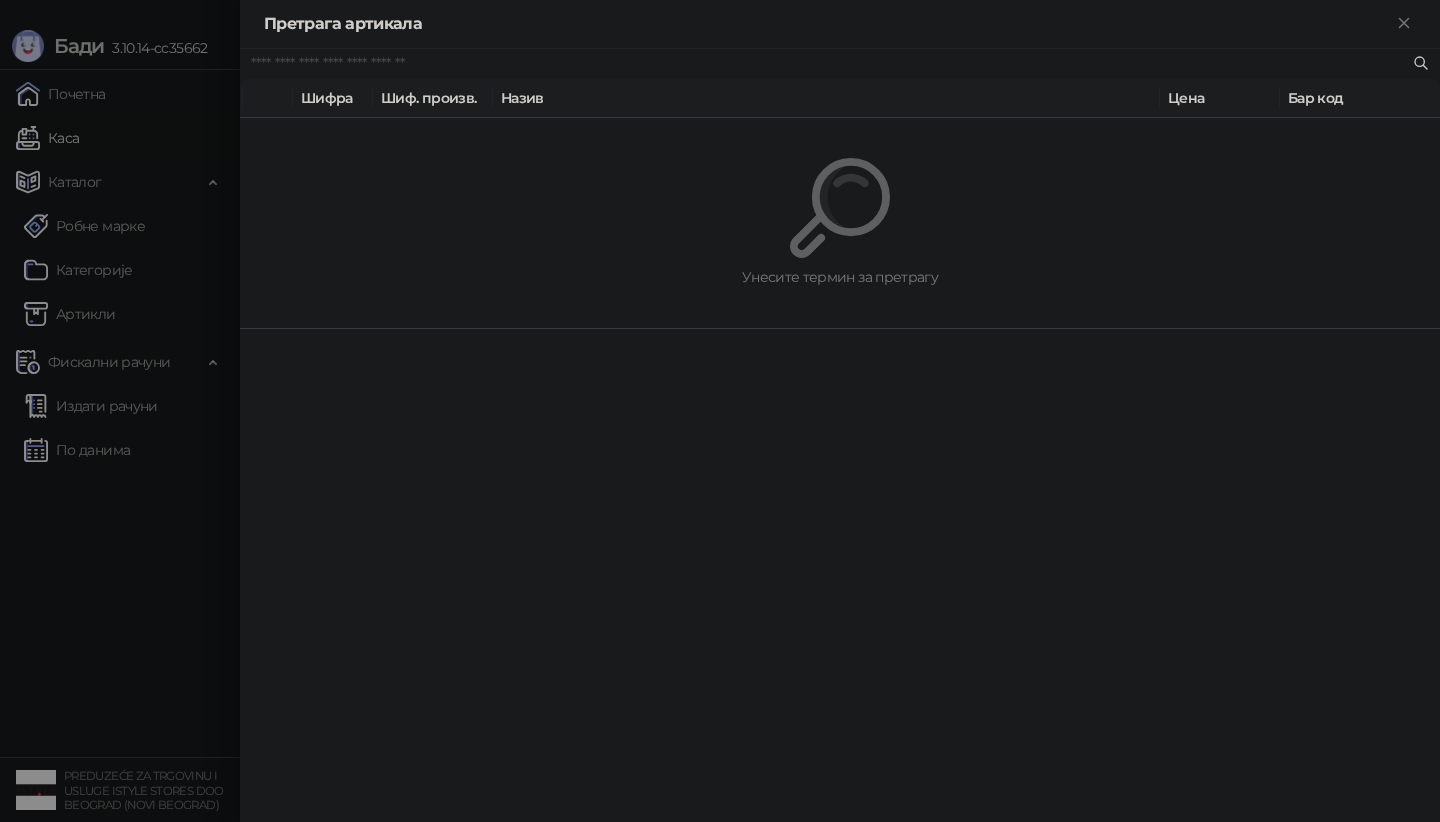 paste on "*****" 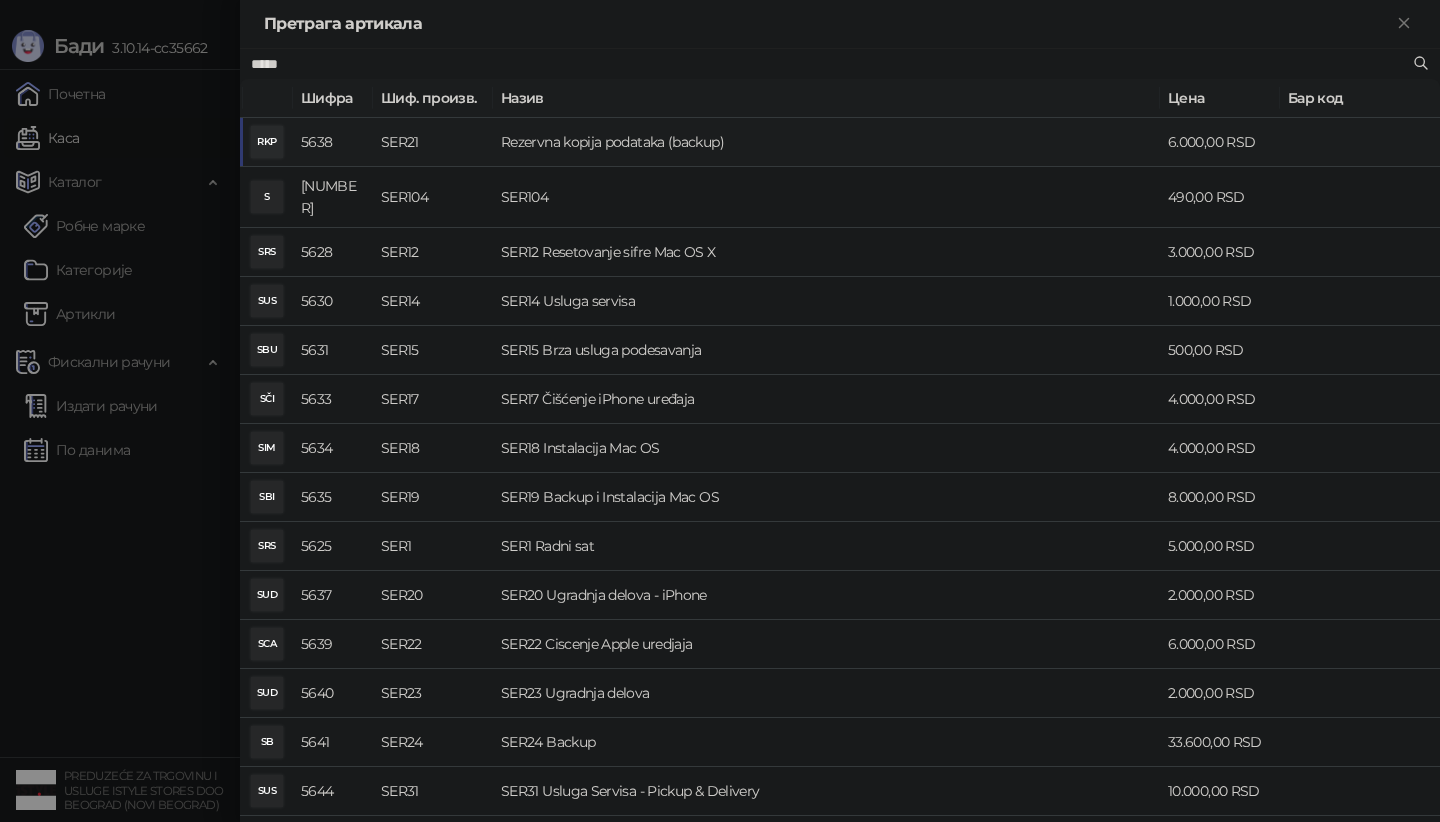 type on "*****" 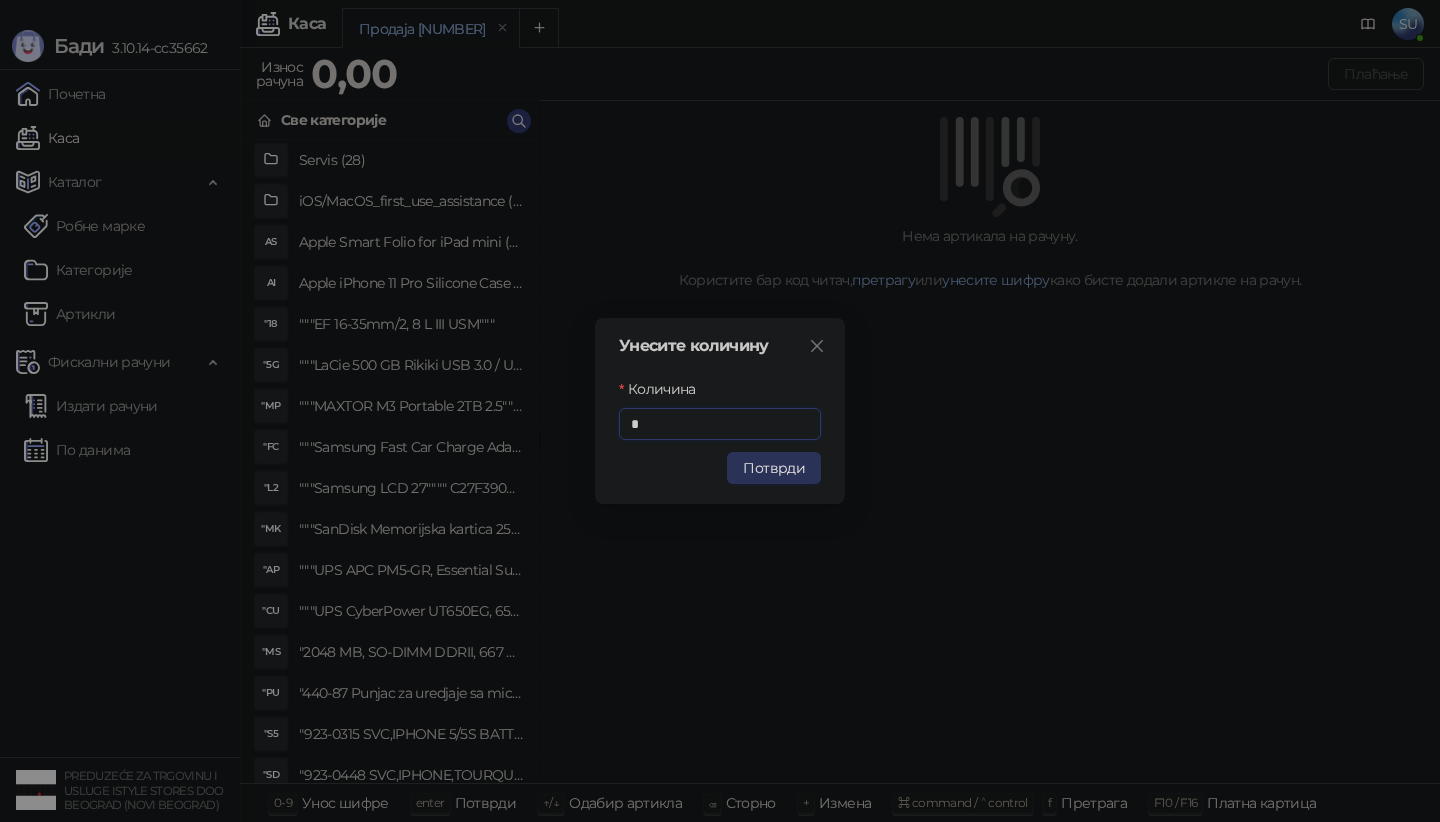 click on "Потврди" at bounding box center [774, 468] 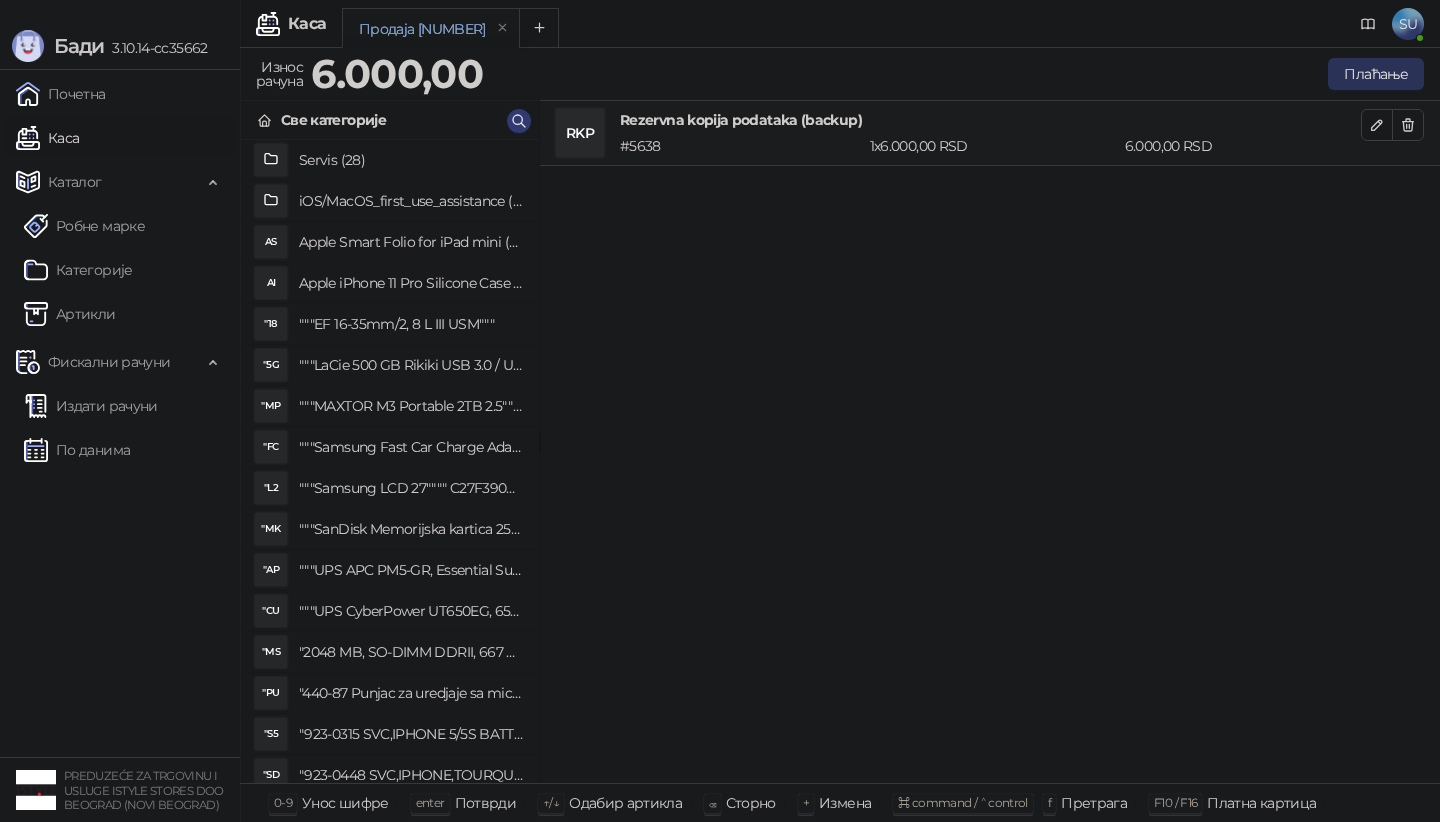 click on "Плаћање" at bounding box center (1376, 74) 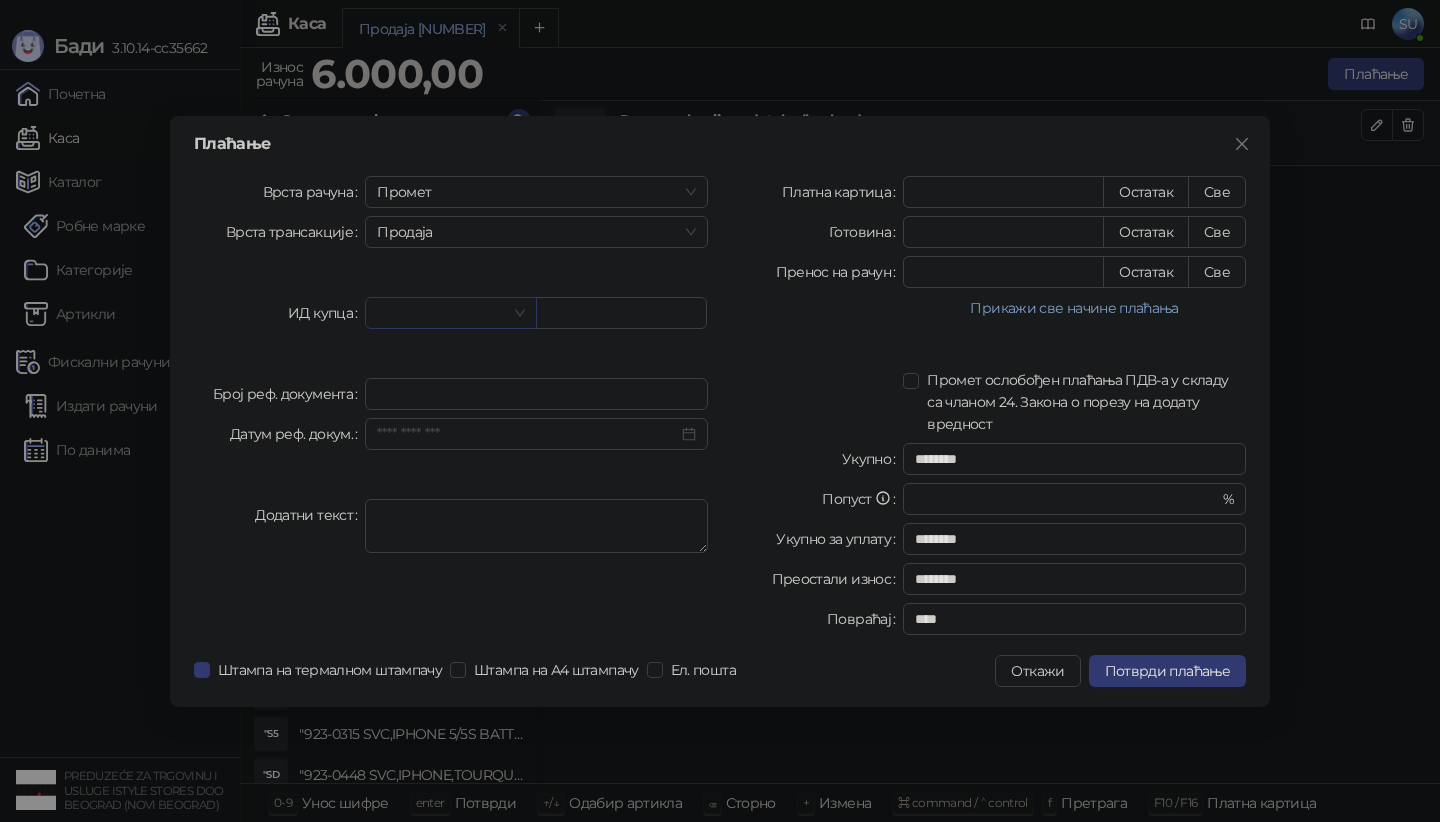 click at bounding box center [441, 313] 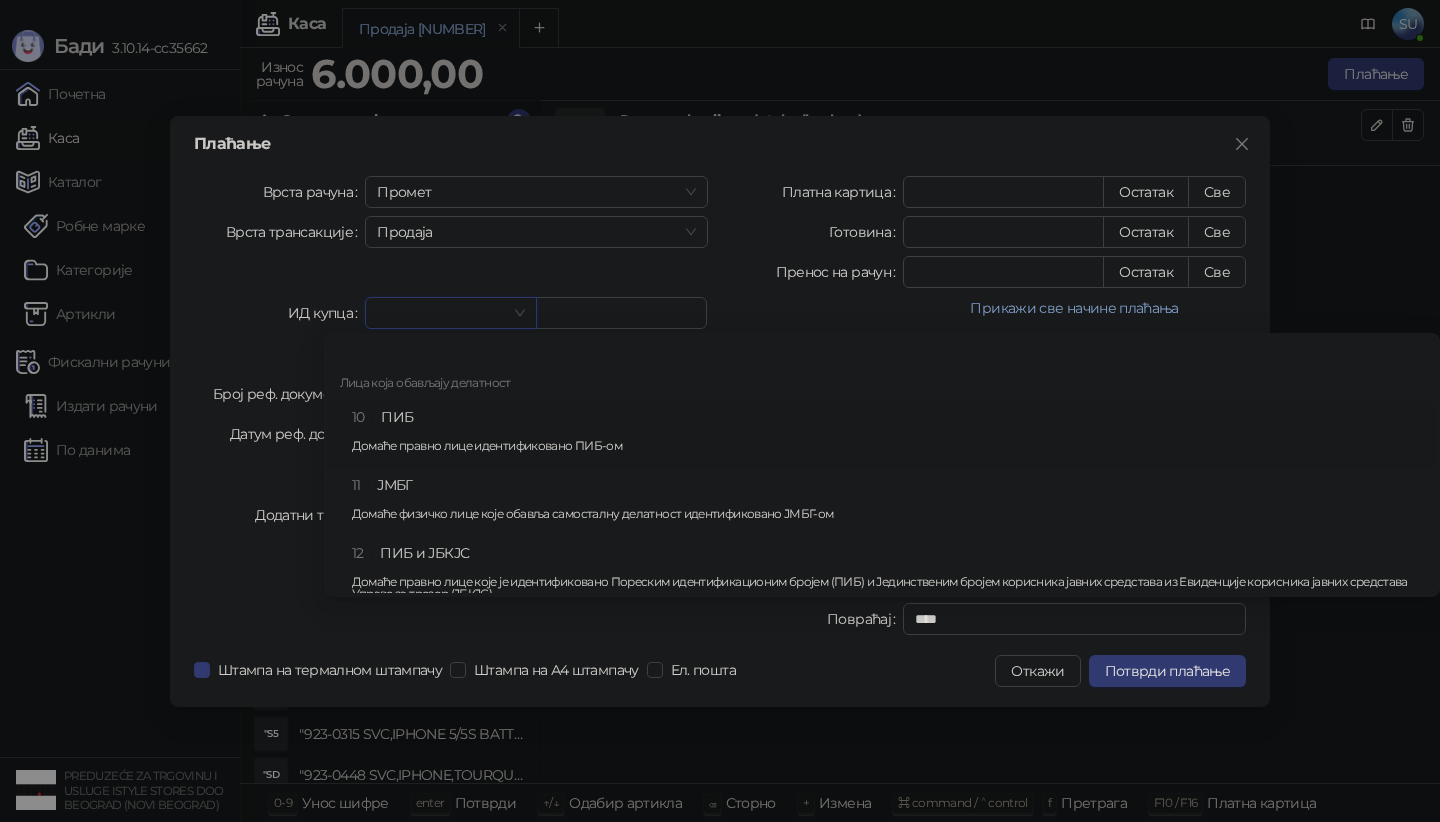 click on "10 ПИБ Домаће правно лице идентификовано ПИБ-ом" at bounding box center (888, 435) 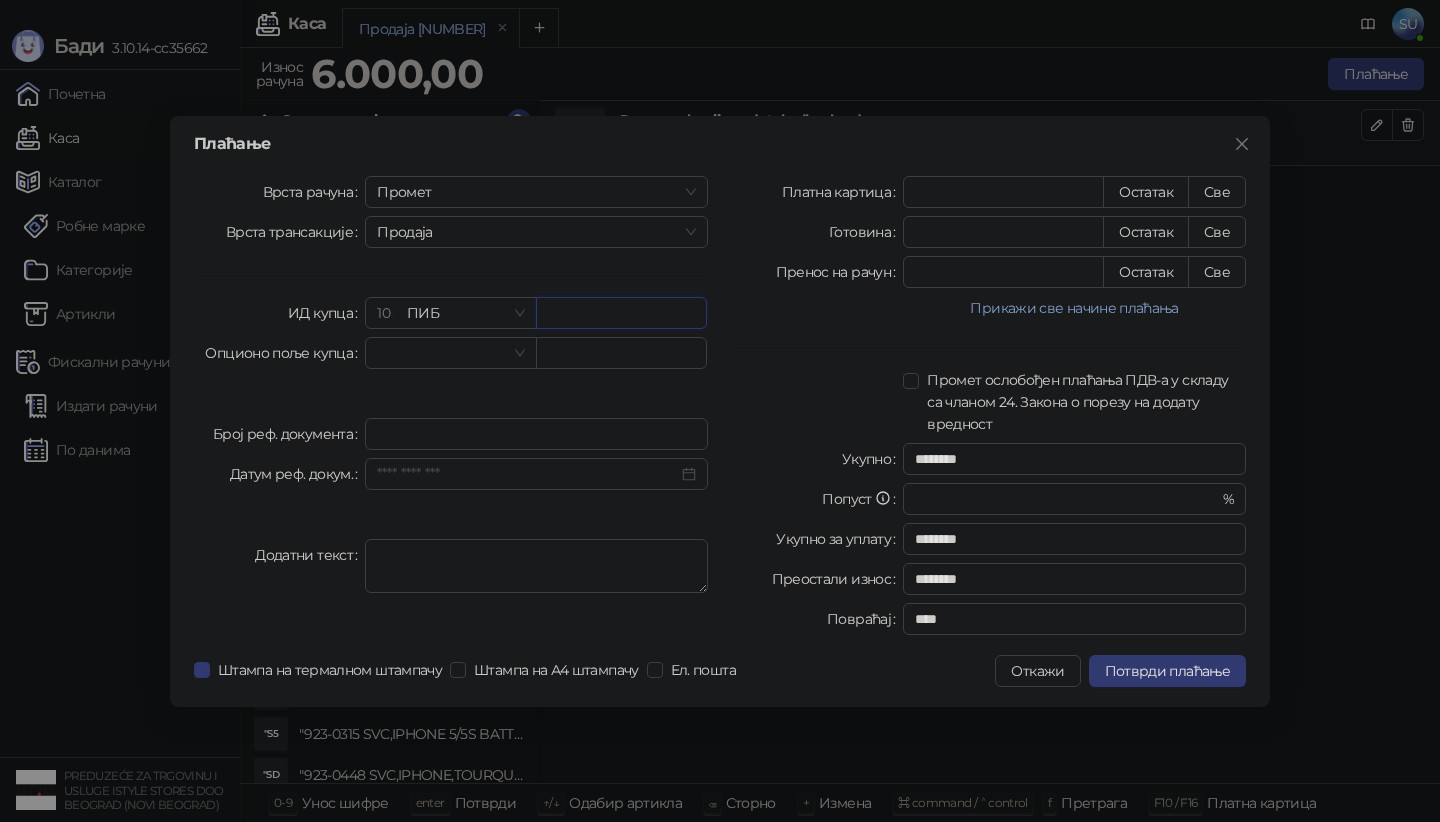 paste on "*********" 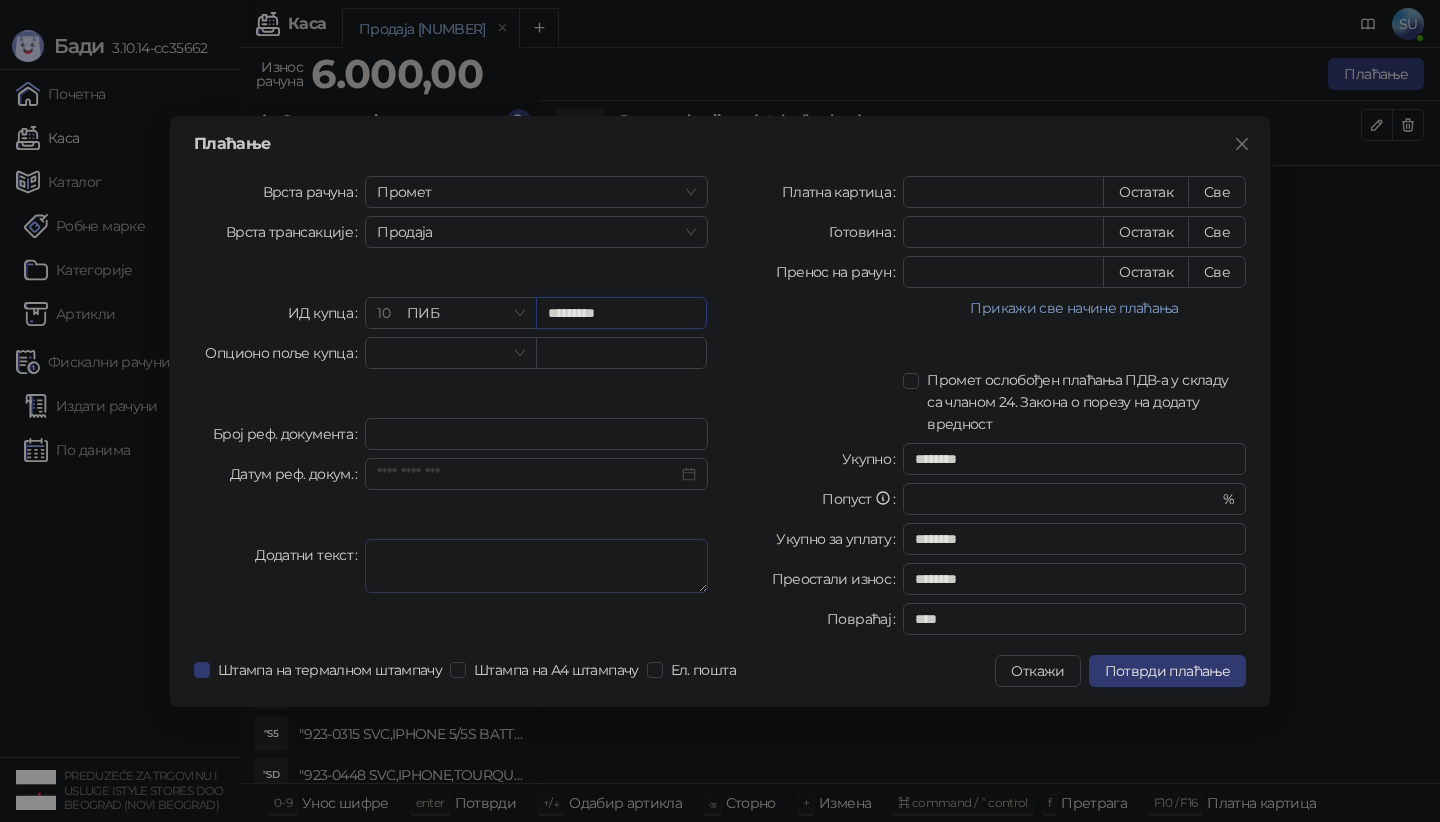 type on "*********" 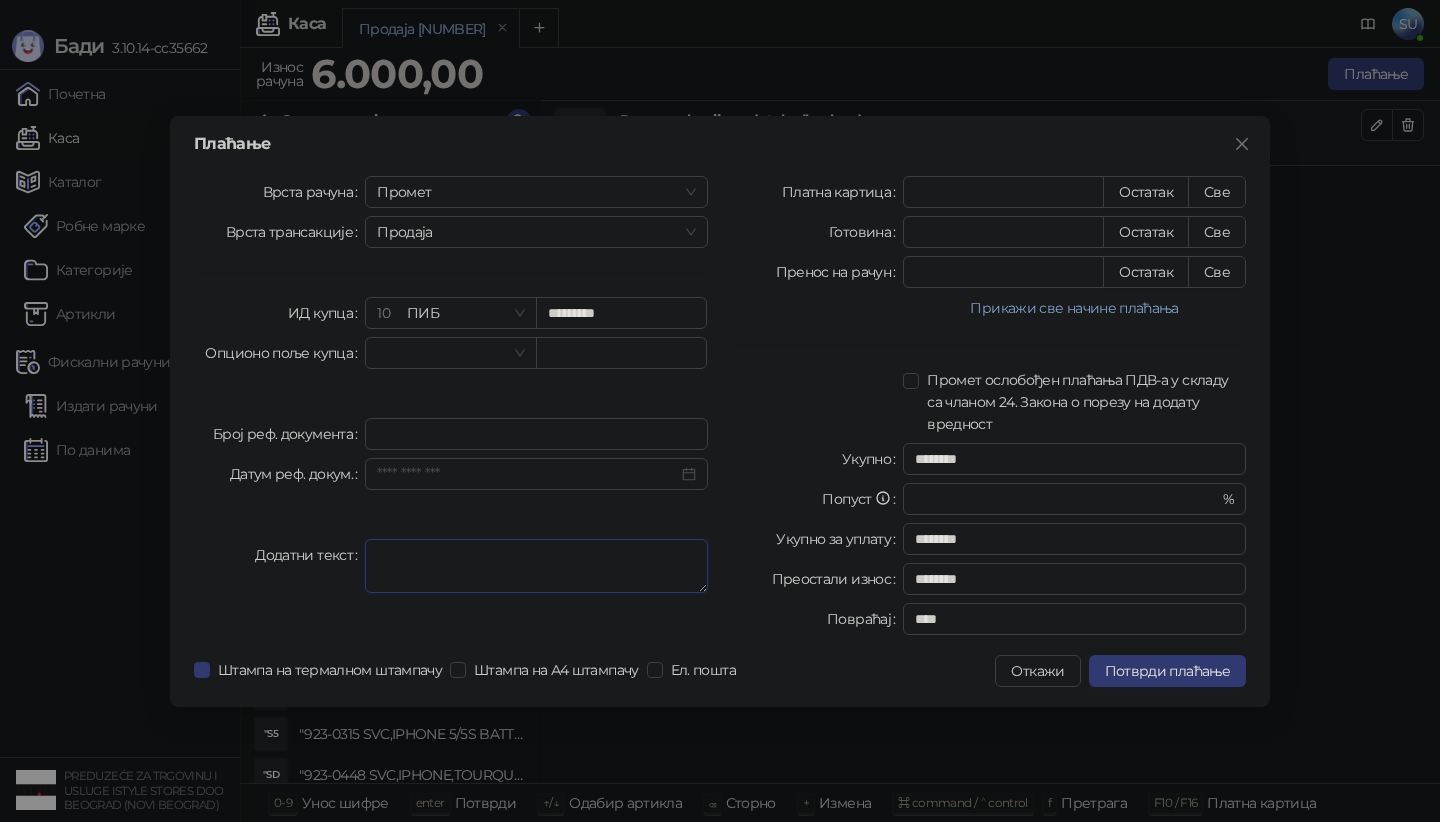 click on "Додатни текст" at bounding box center [536, 566] 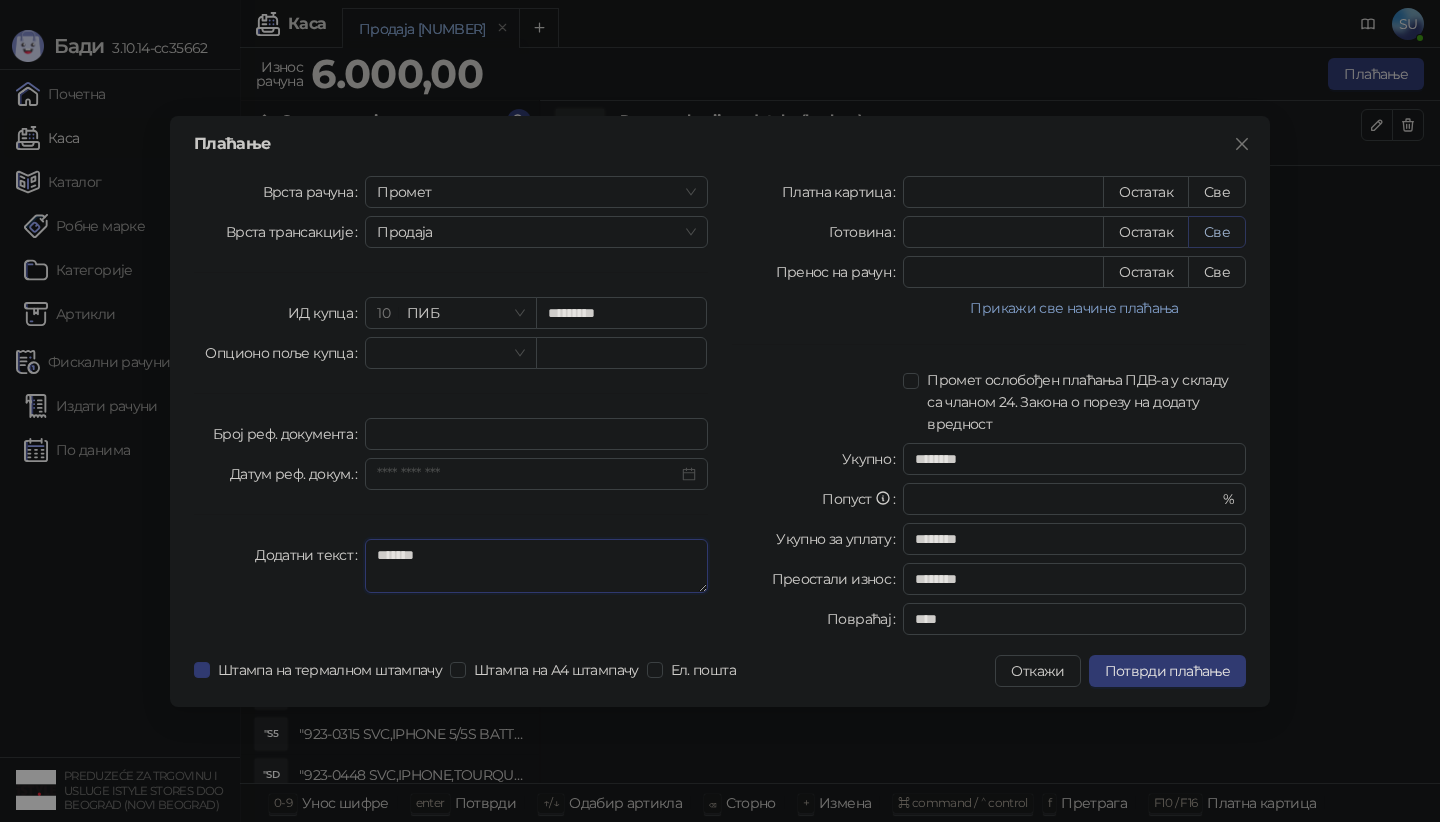 type on "*******" 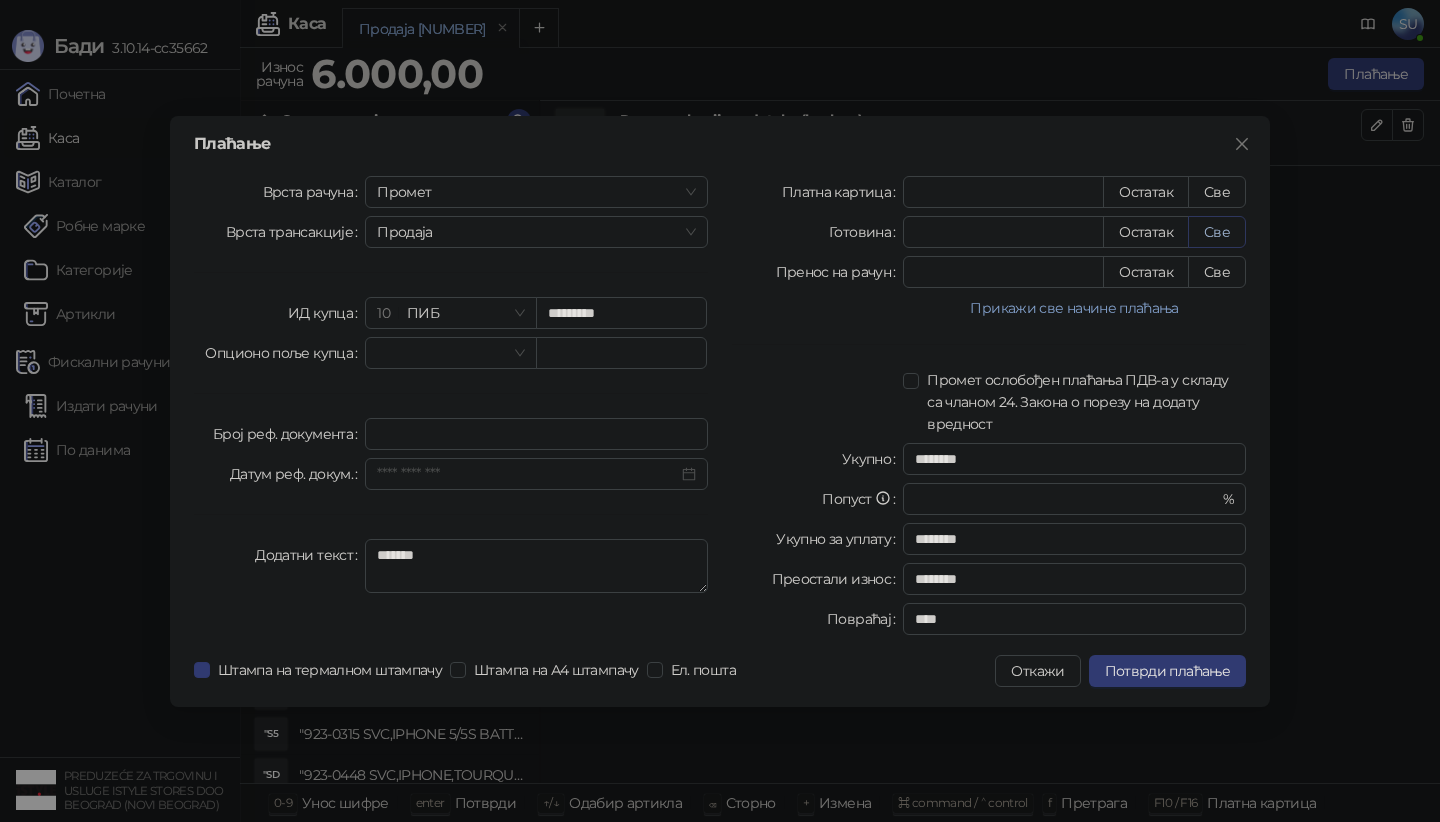 click on "Све" at bounding box center (1217, 232) 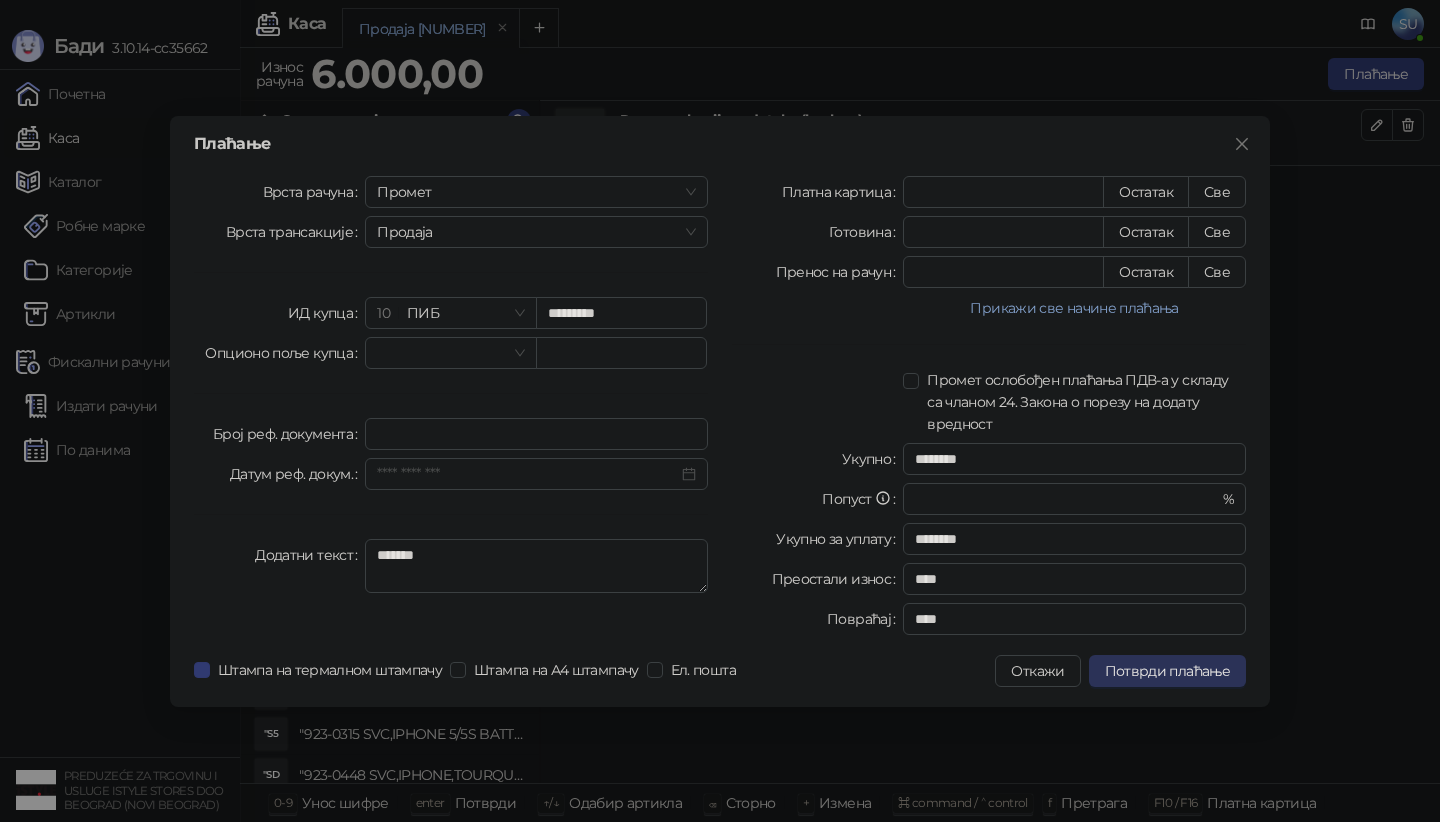 click on "Потврди плаћање" at bounding box center [1167, 671] 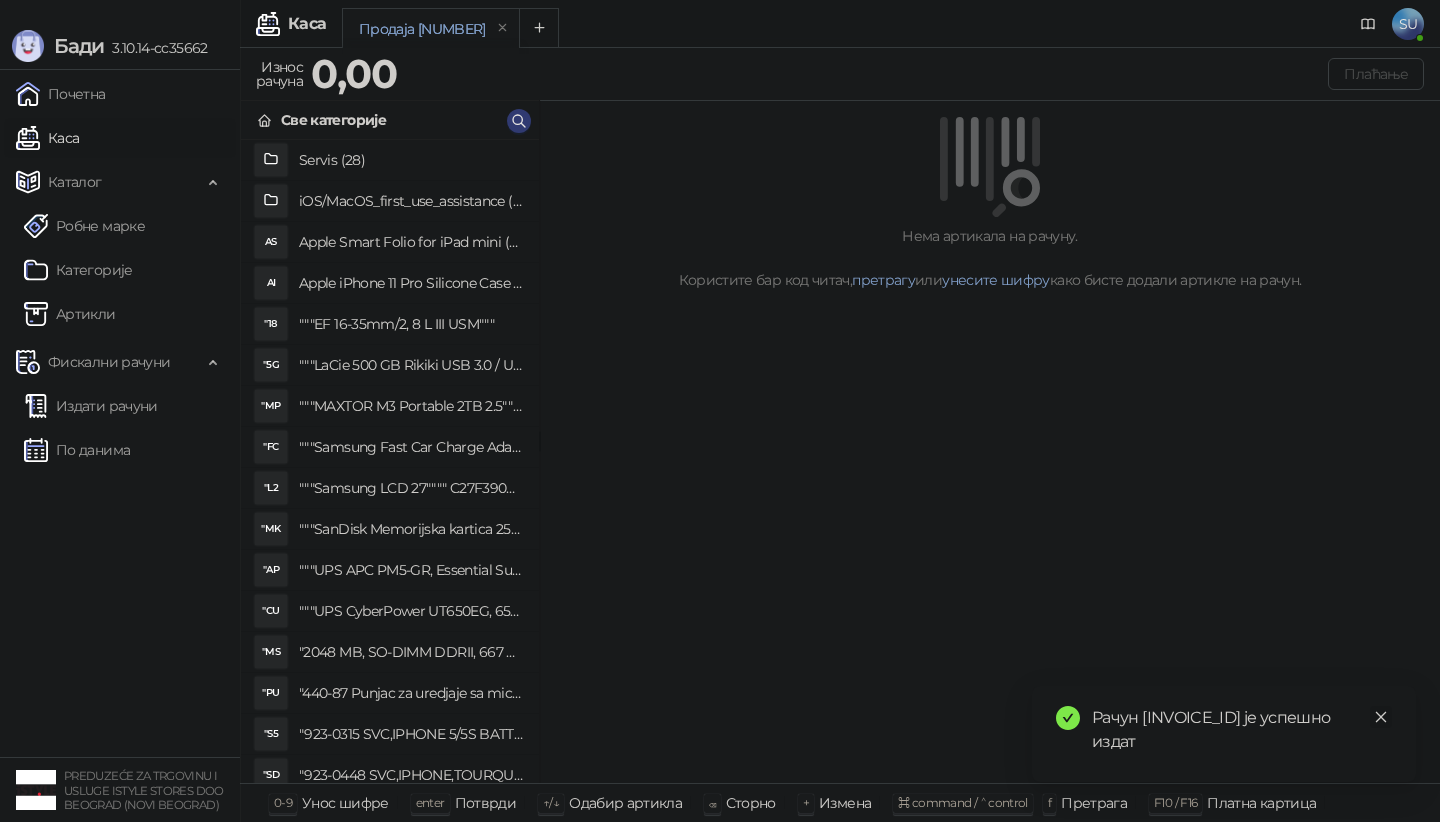 click 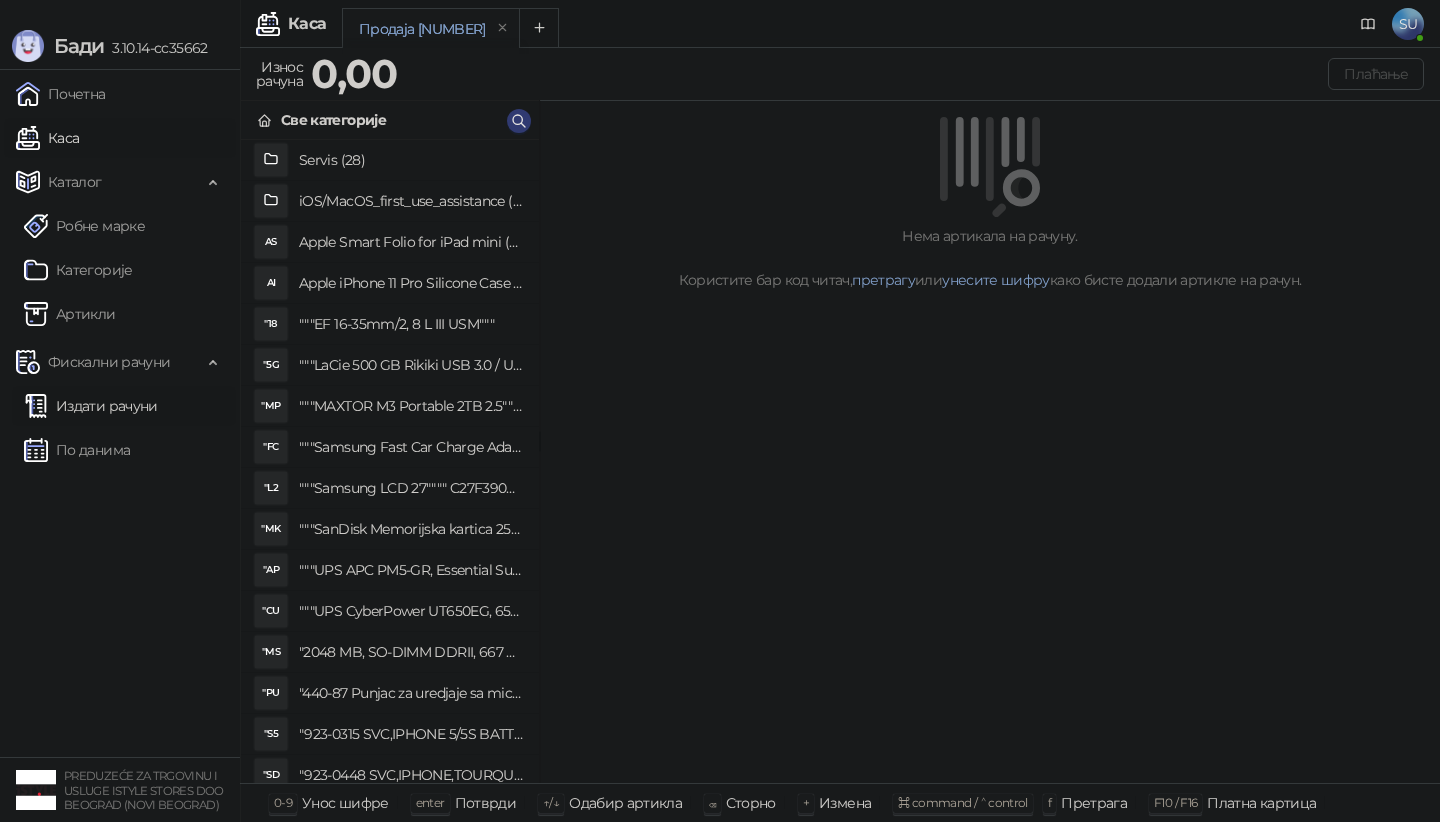 click on "Издати рачуни" at bounding box center (91, 406) 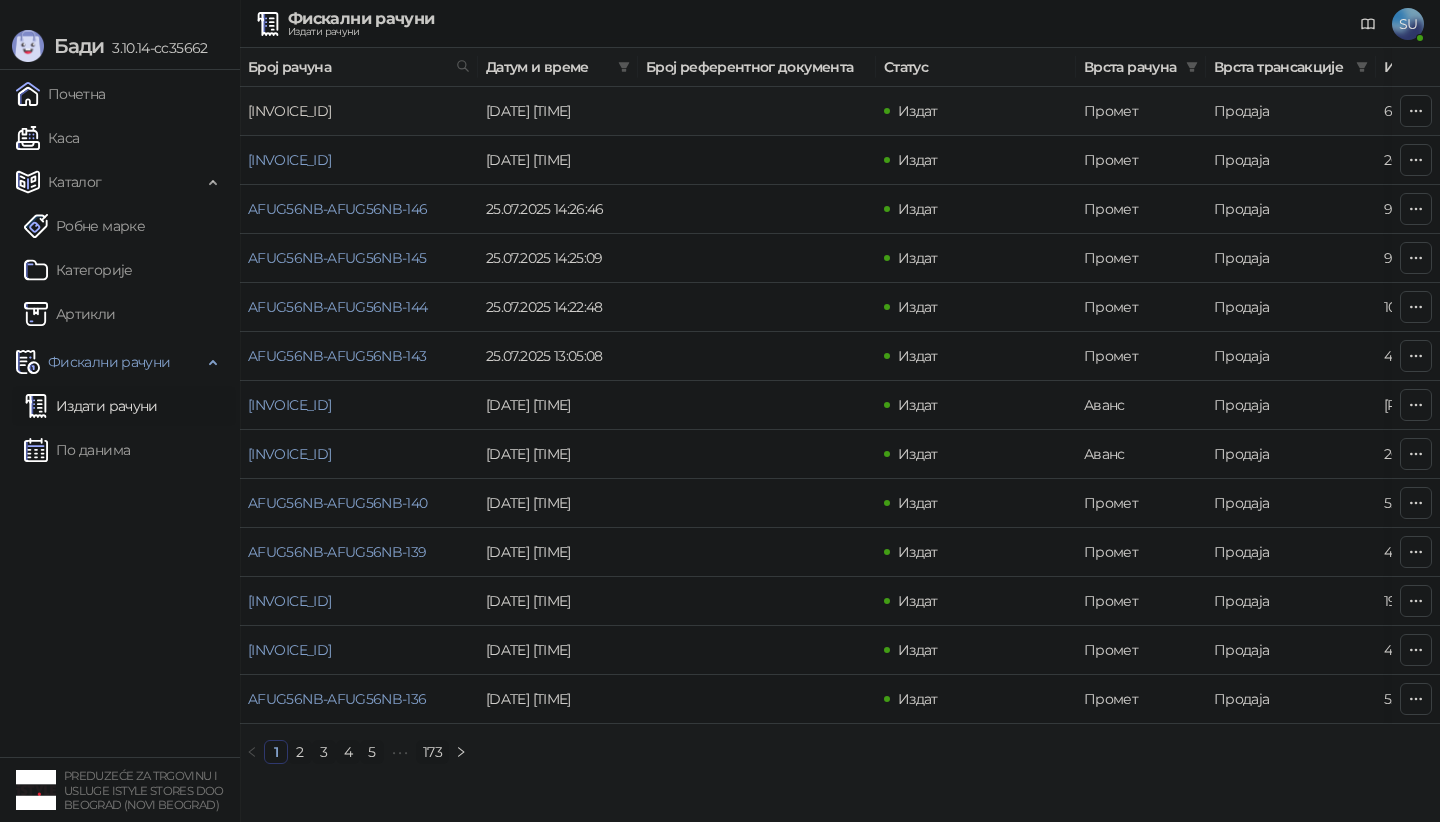click on "[INVOICE_ID]" at bounding box center [289, 111] 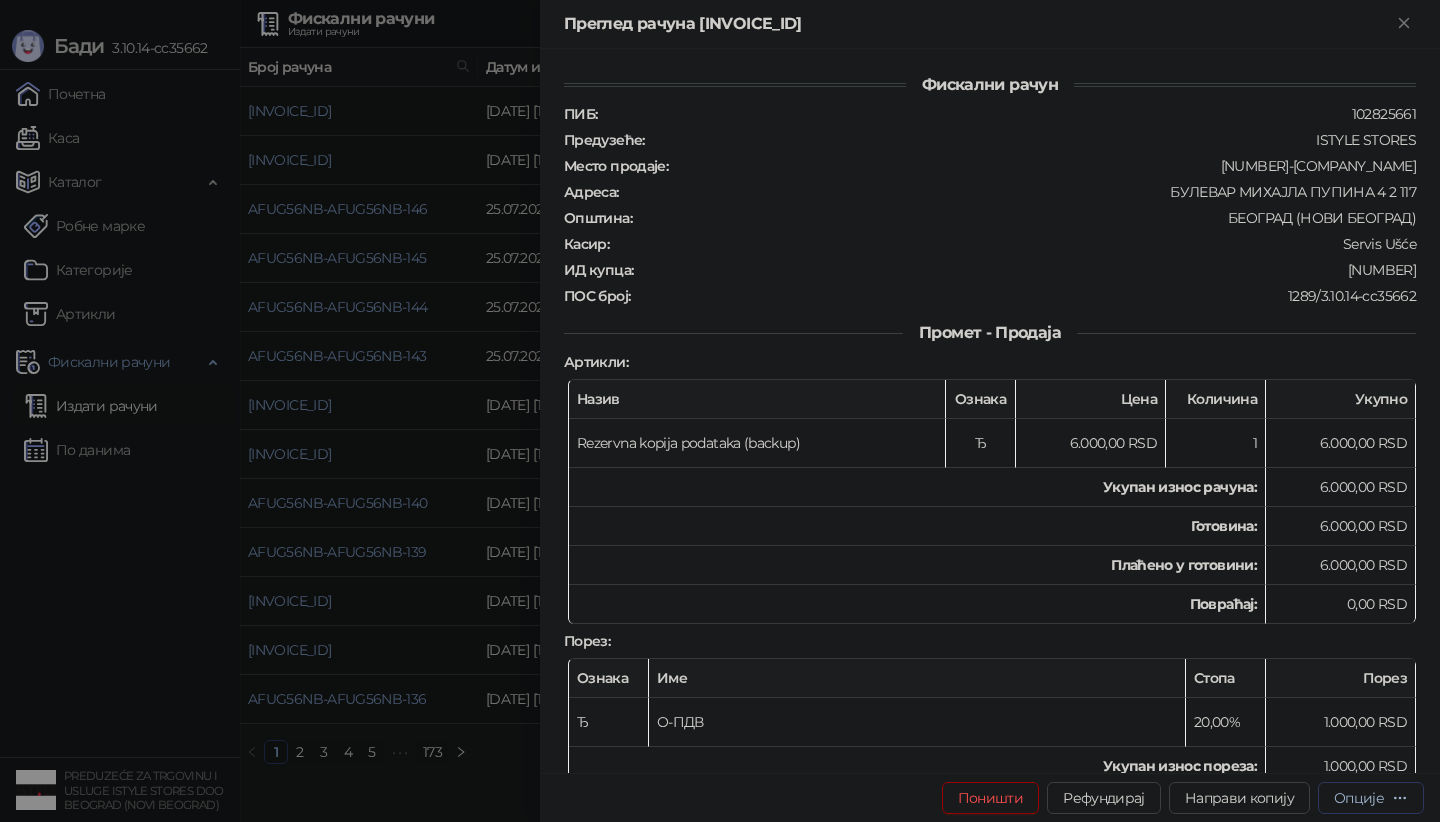 click on "Опције" at bounding box center [1359, 798] 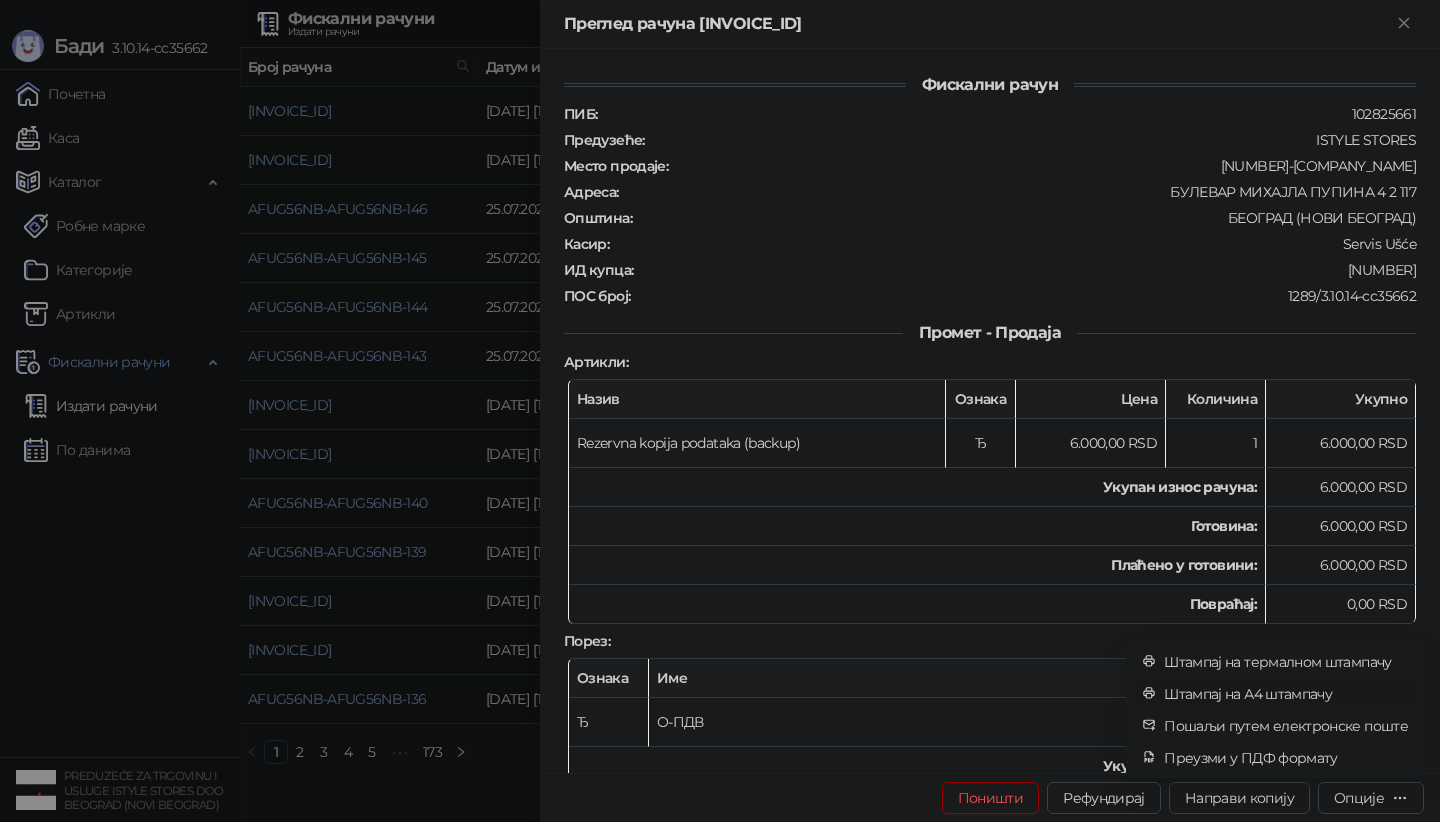 click on "Штампај на А4 штампачу" at bounding box center (1286, 694) 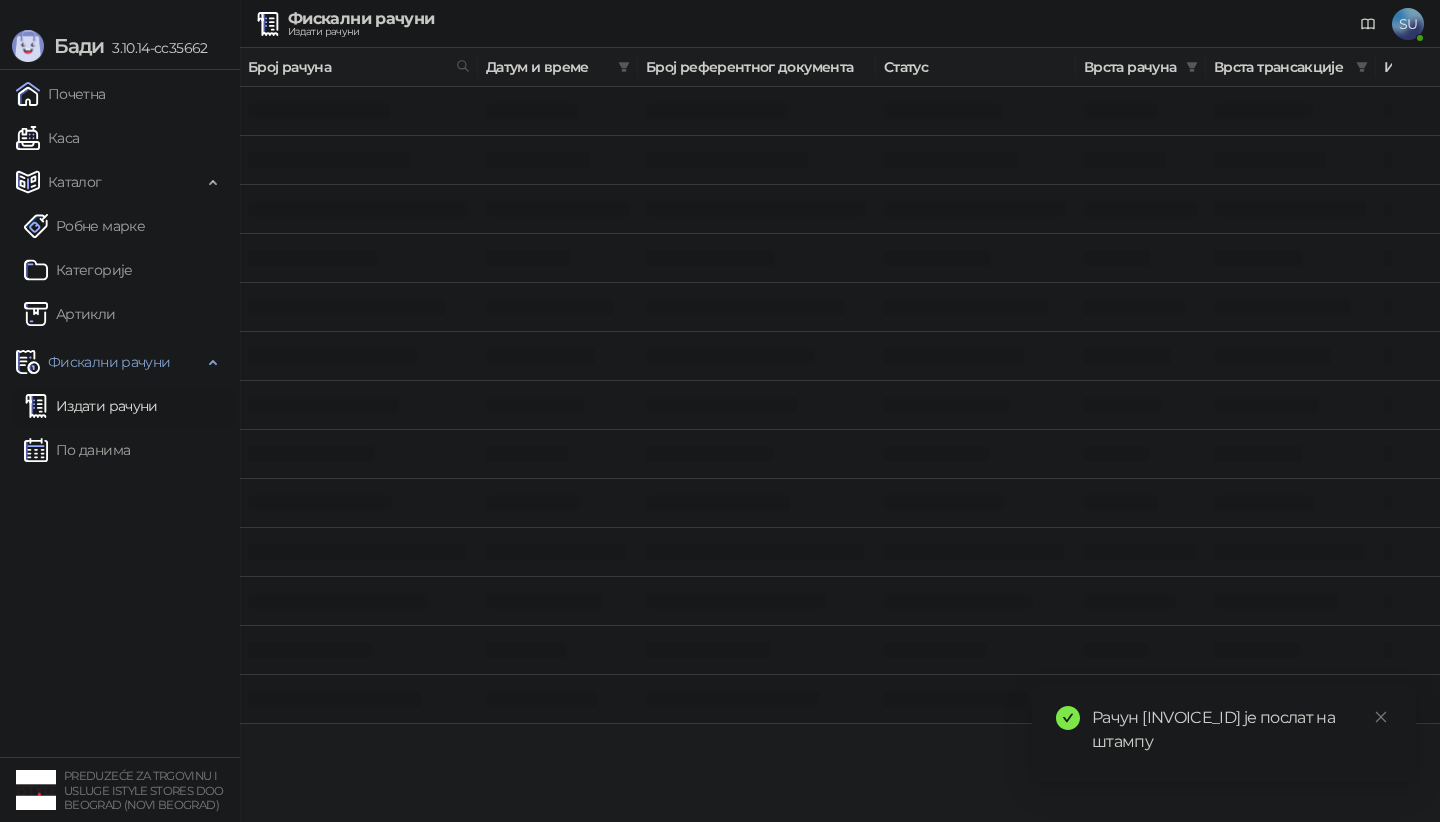 click on "Почетна Каса Каталог Робне марке Категорије Артикли Фискални рачуни Издати рачуни По данима" at bounding box center [120, 413] 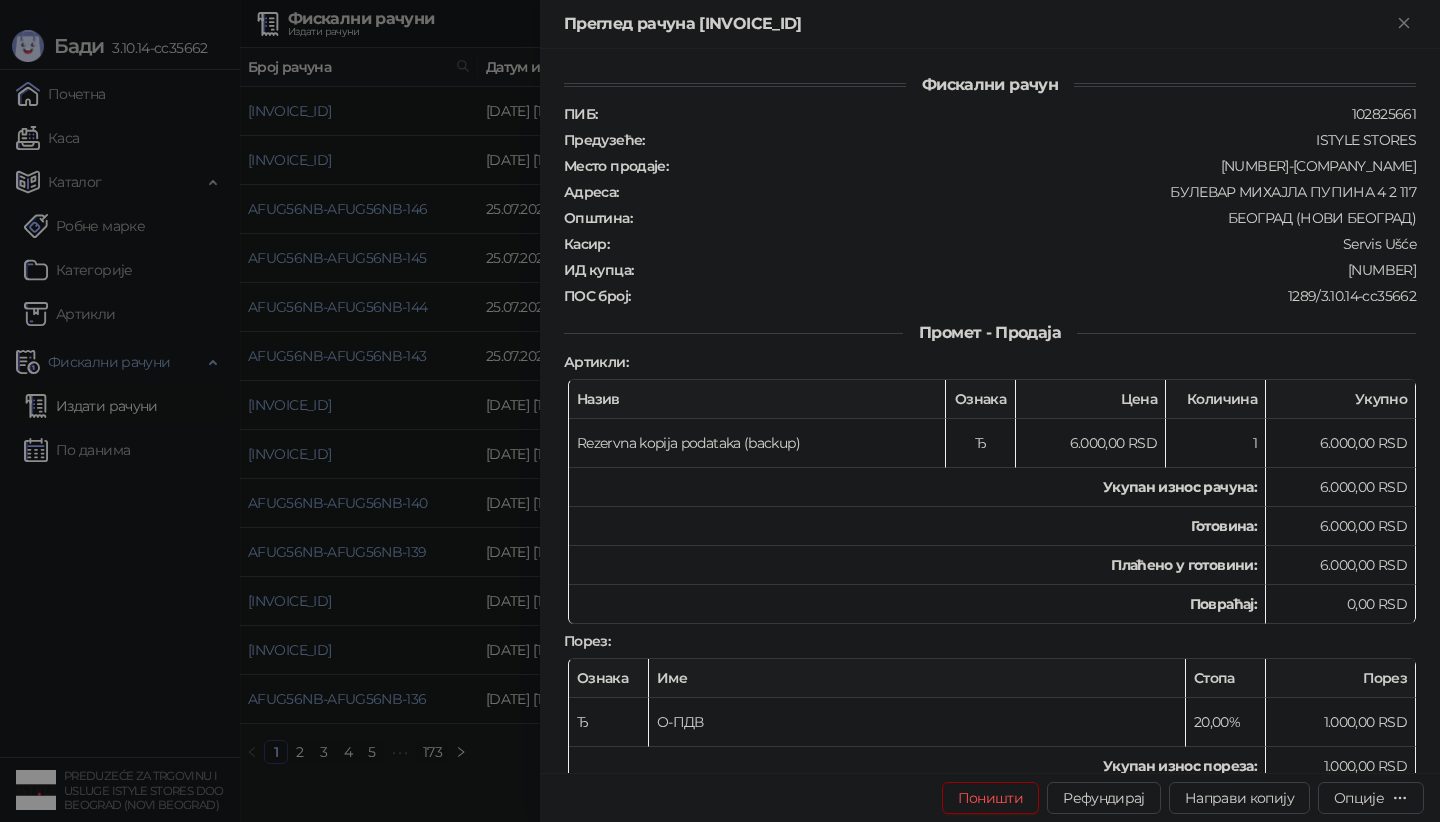 click at bounding box center (720, 411) 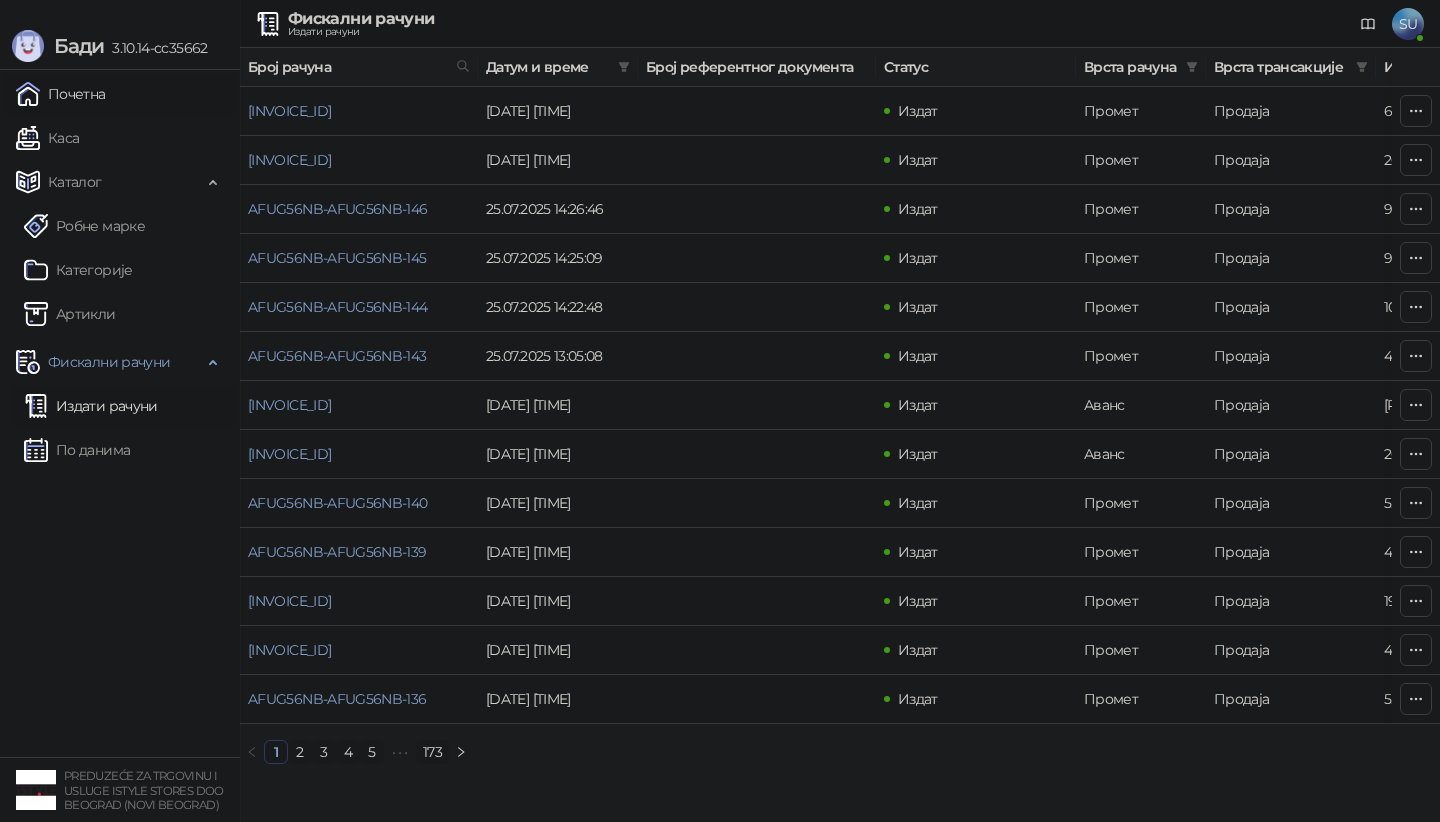 click on "Почетна" at bounding box center [61, 94] 